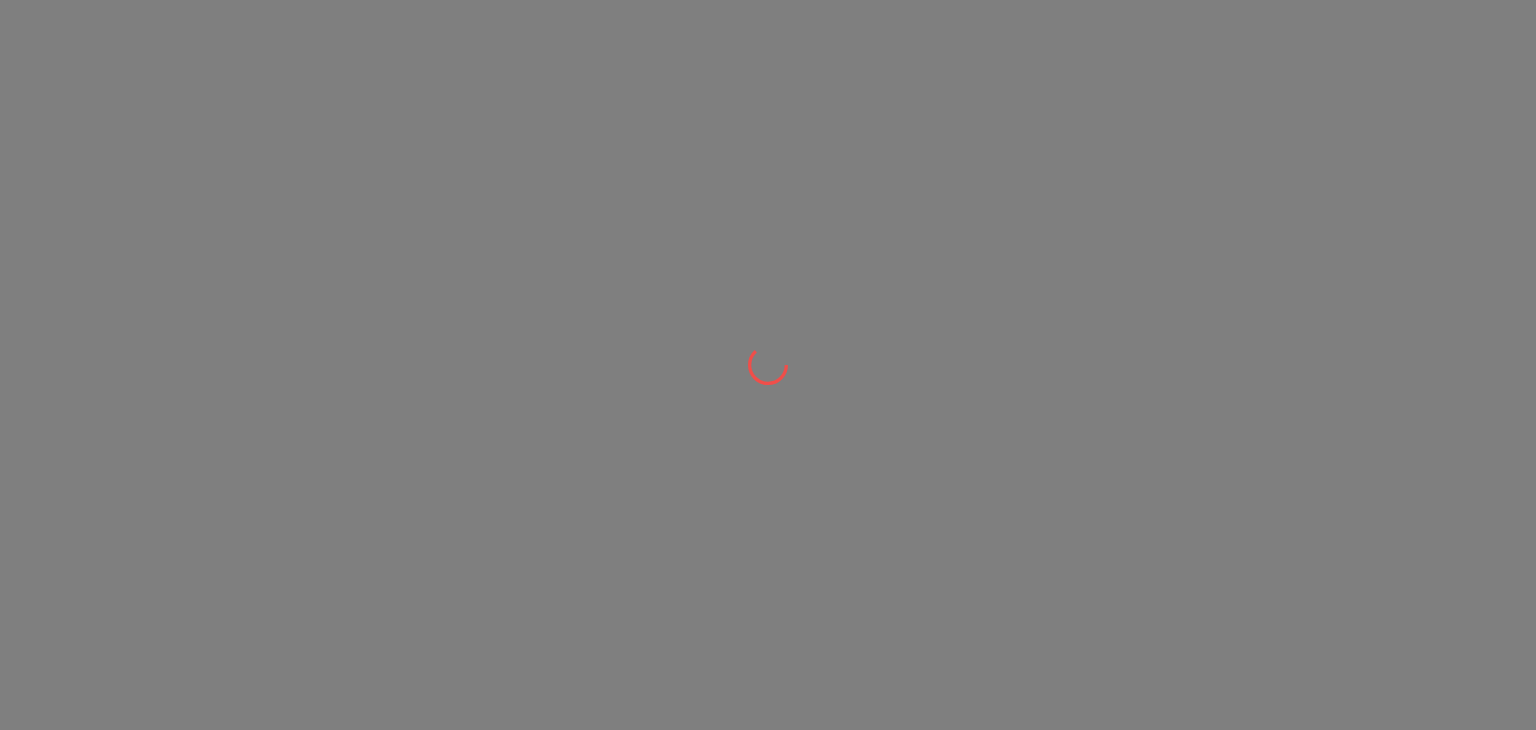 scroll, scrollTop: 0, scrollLeft: 0, axis: both 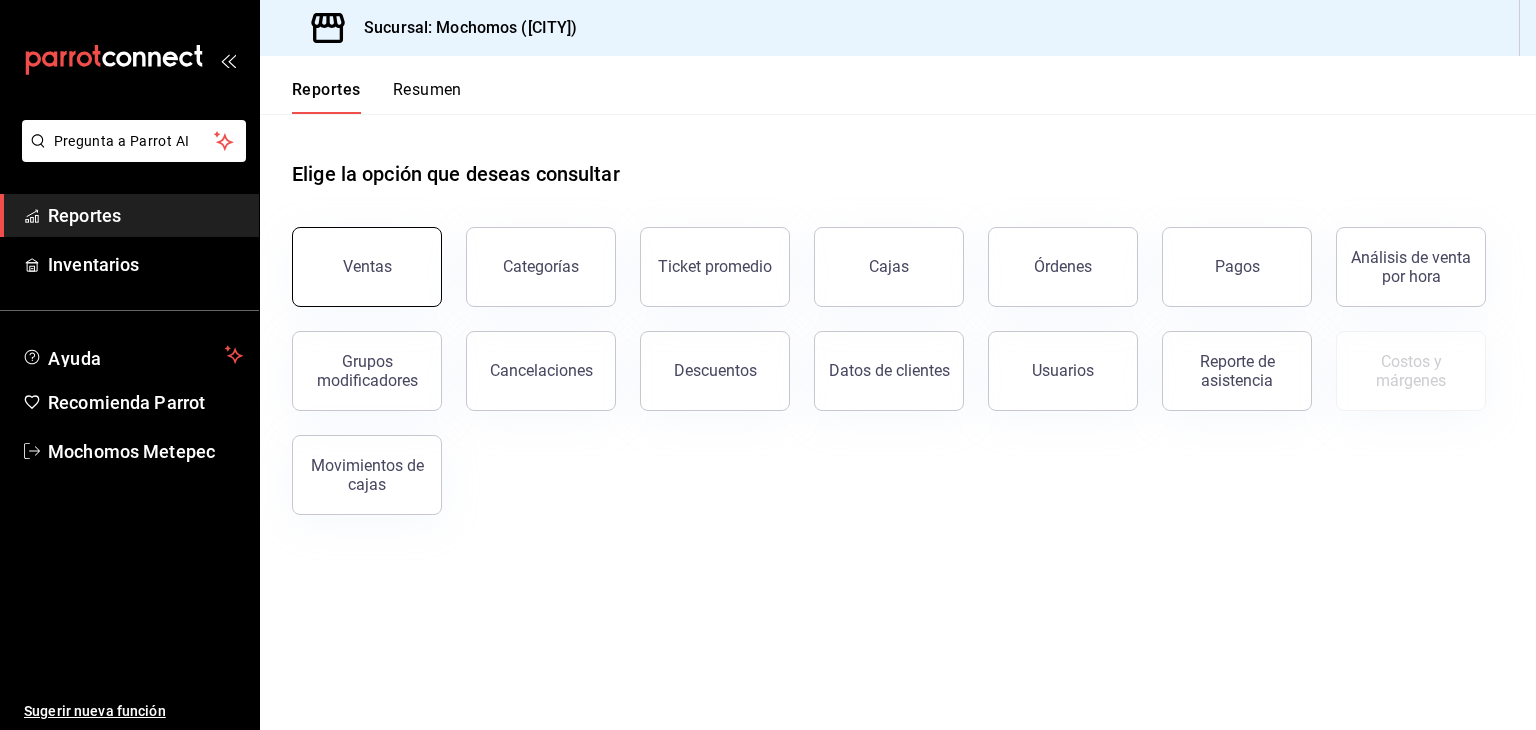 click on "Ventas" at bounding box center (367, 266) 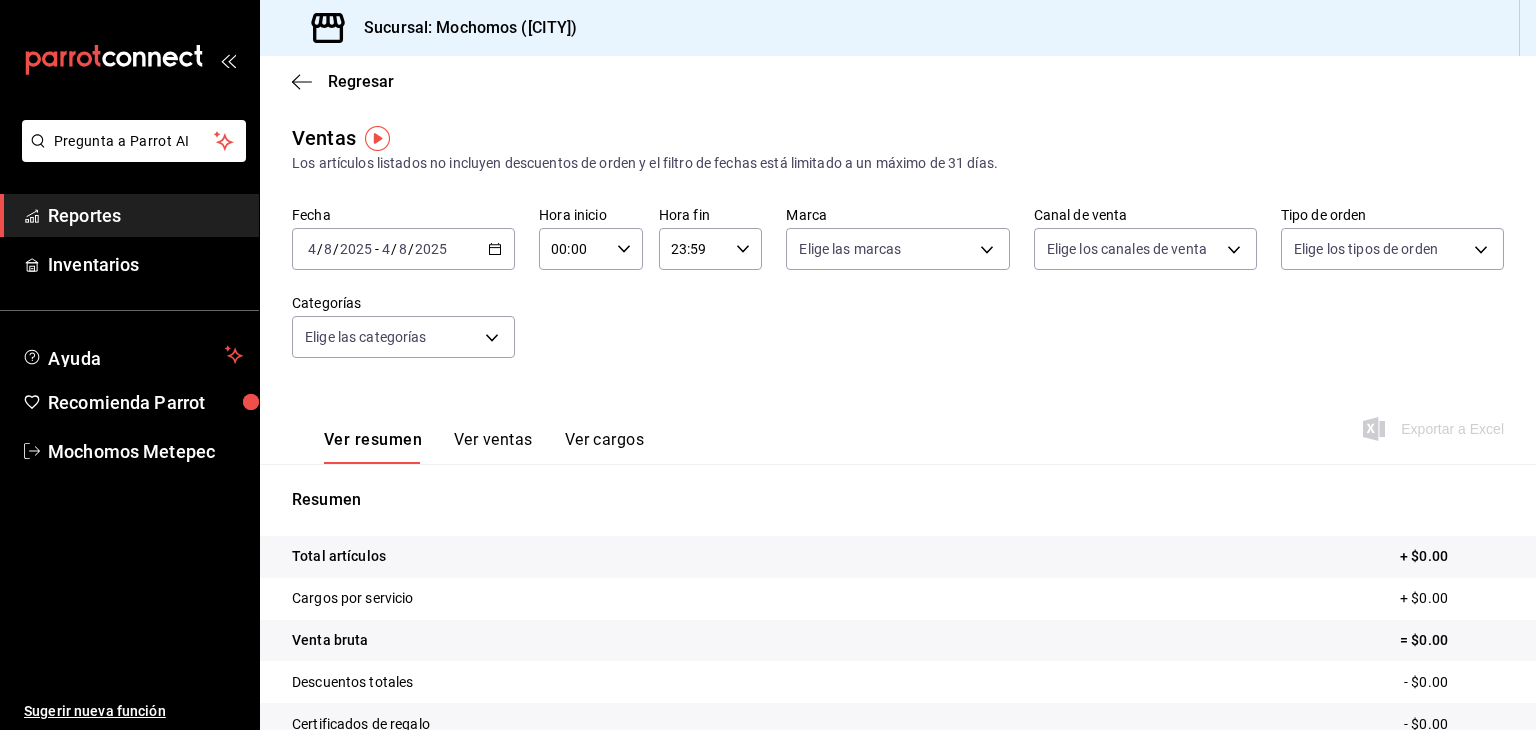 click 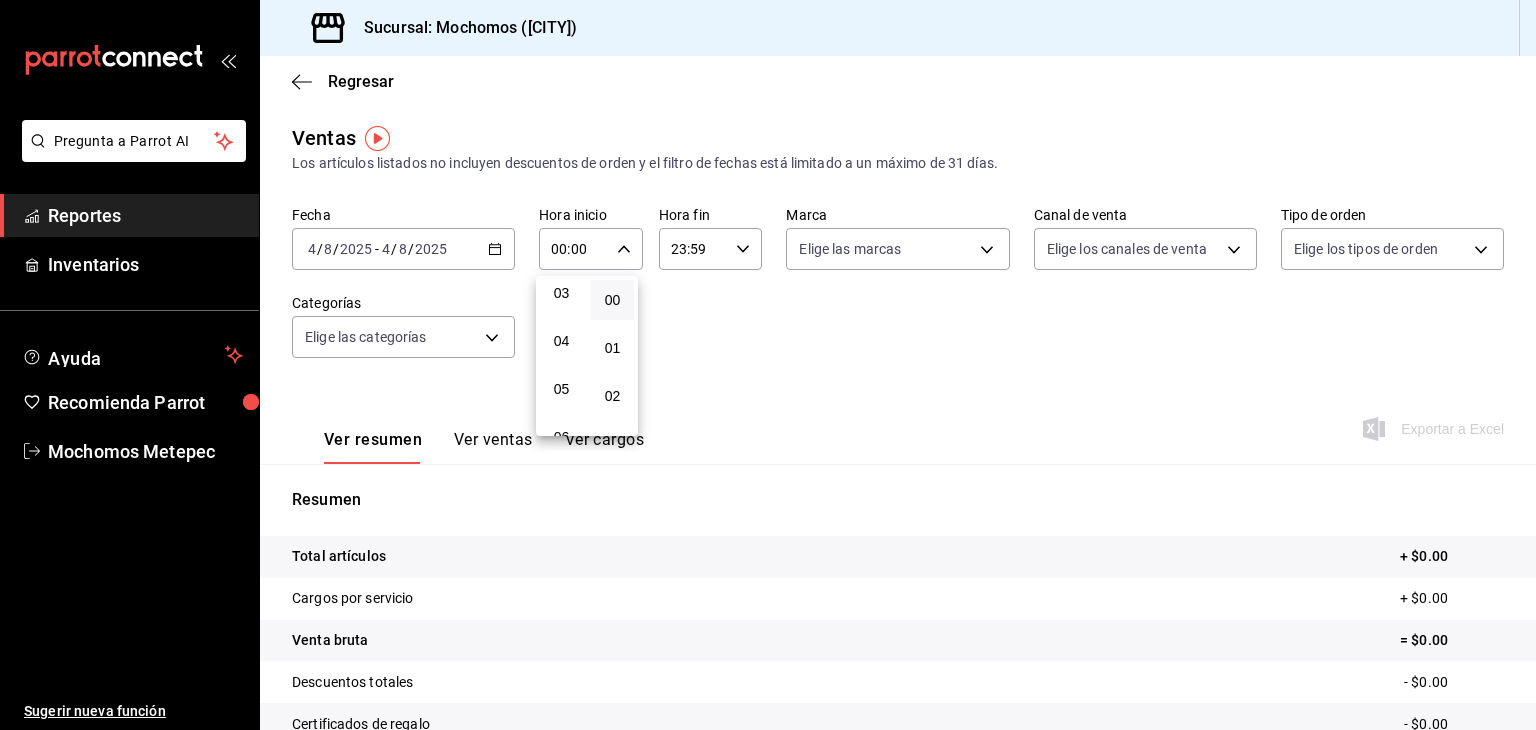 scroll, scrollTop: 152, scrollLeft: 0, axis: vertical 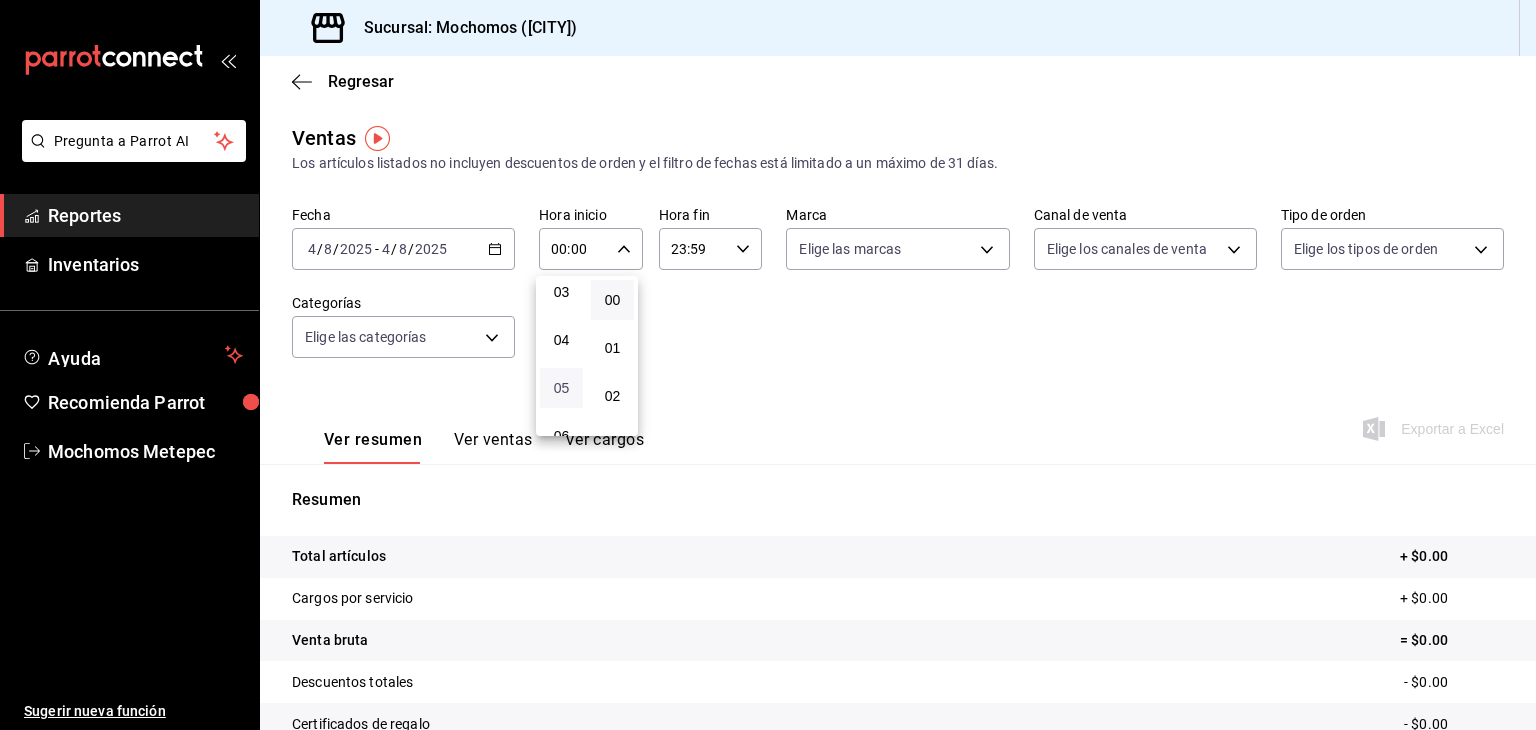click on "05" at bounding box center (561, 388) 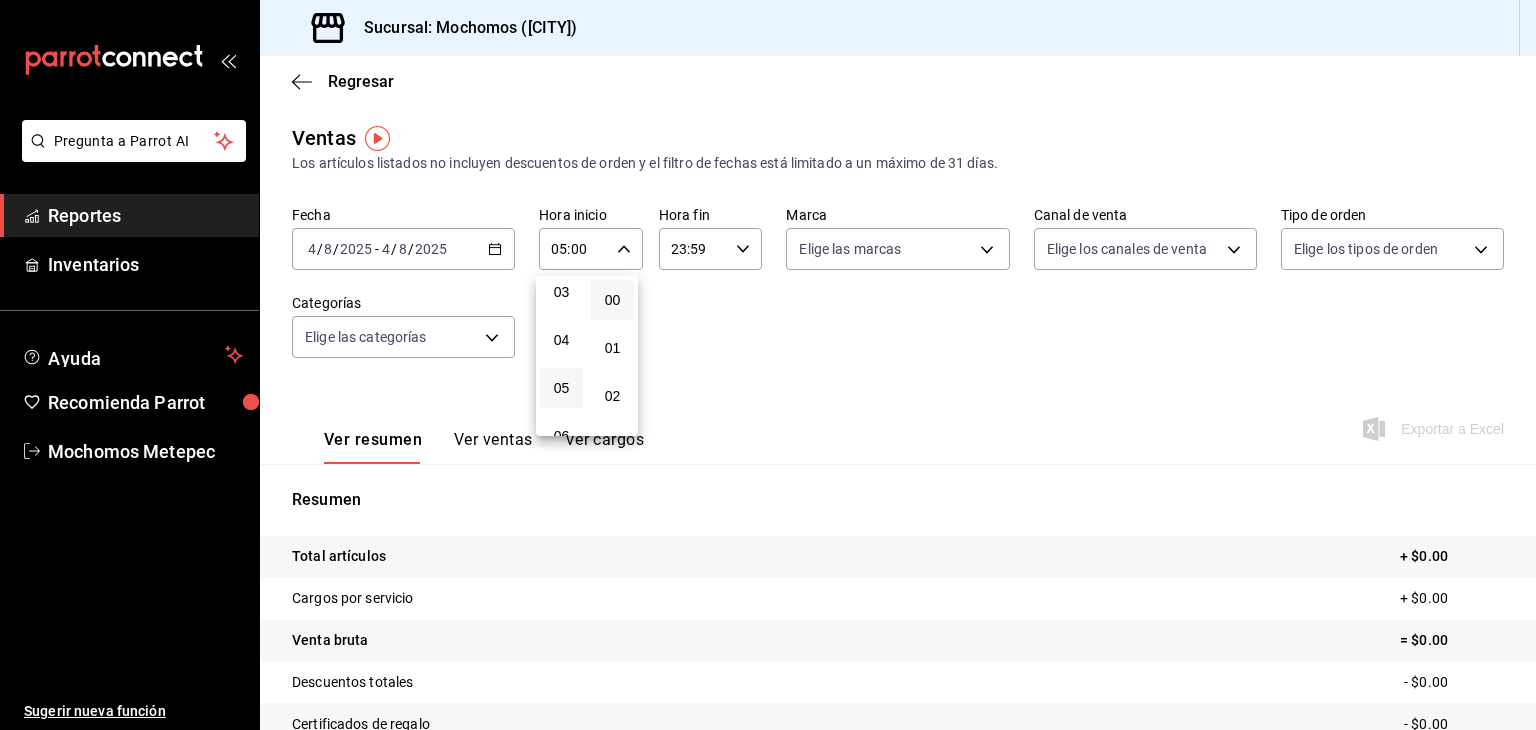 click at bounding box center [768, 365] 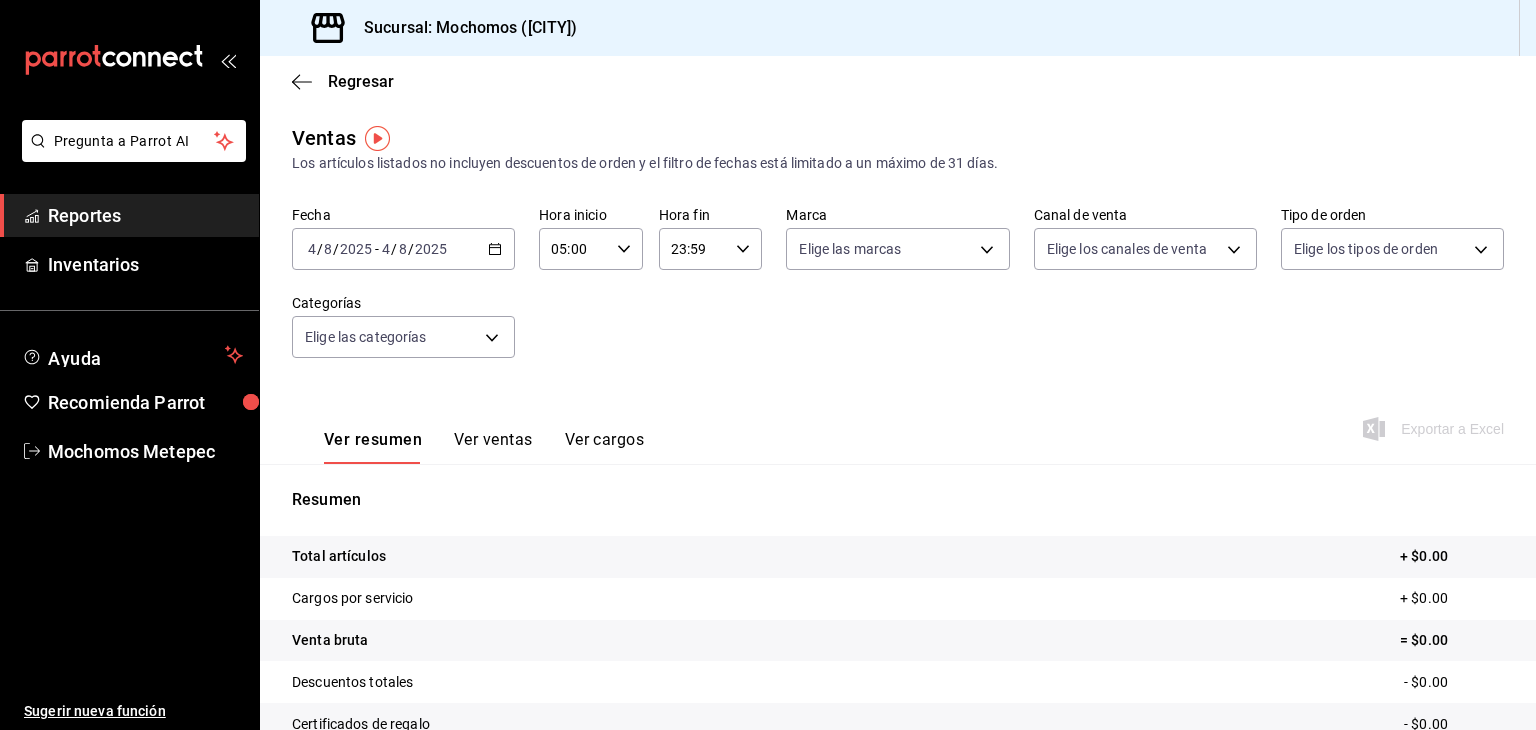 click 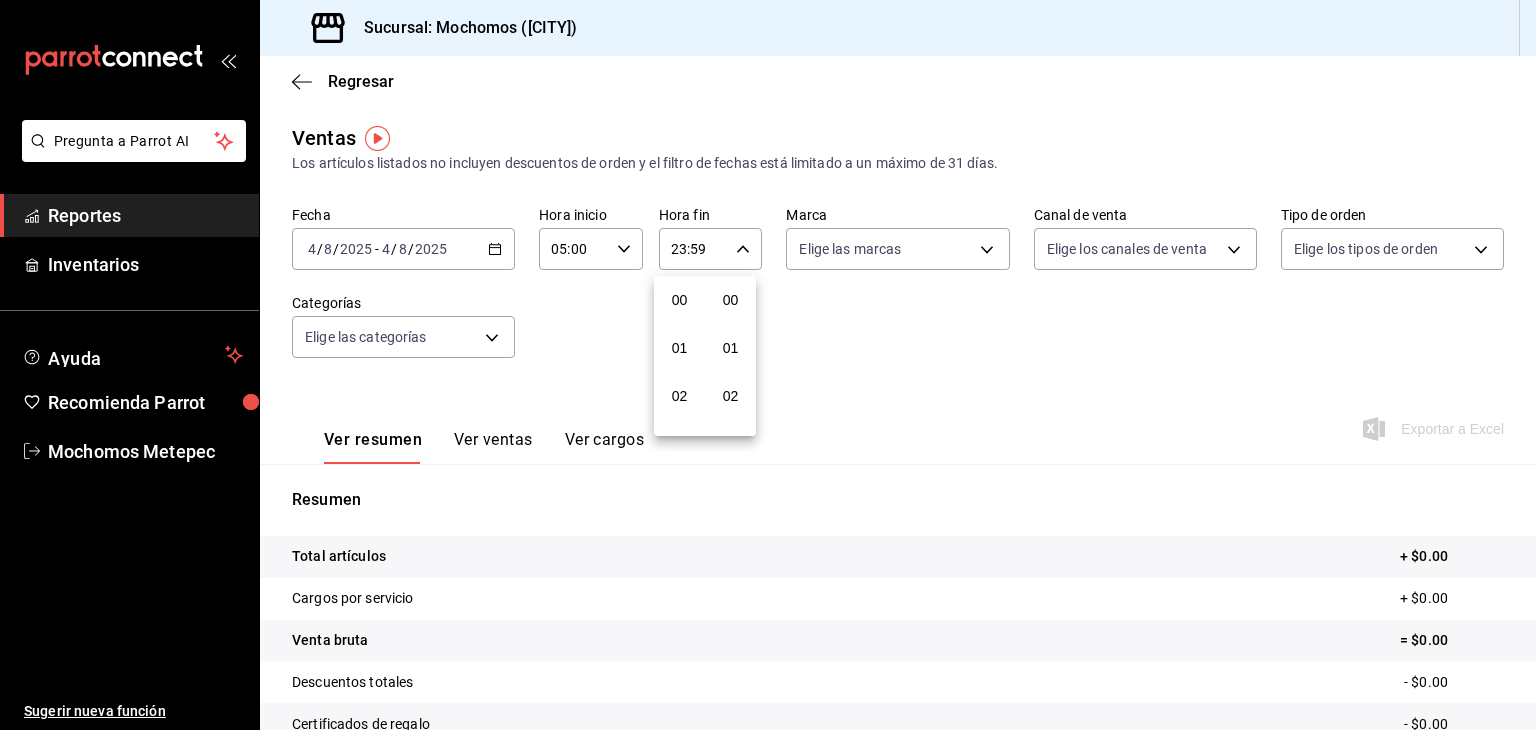 scroll, scrollTop: 1011, scrollLeft: 0, axis: vertical 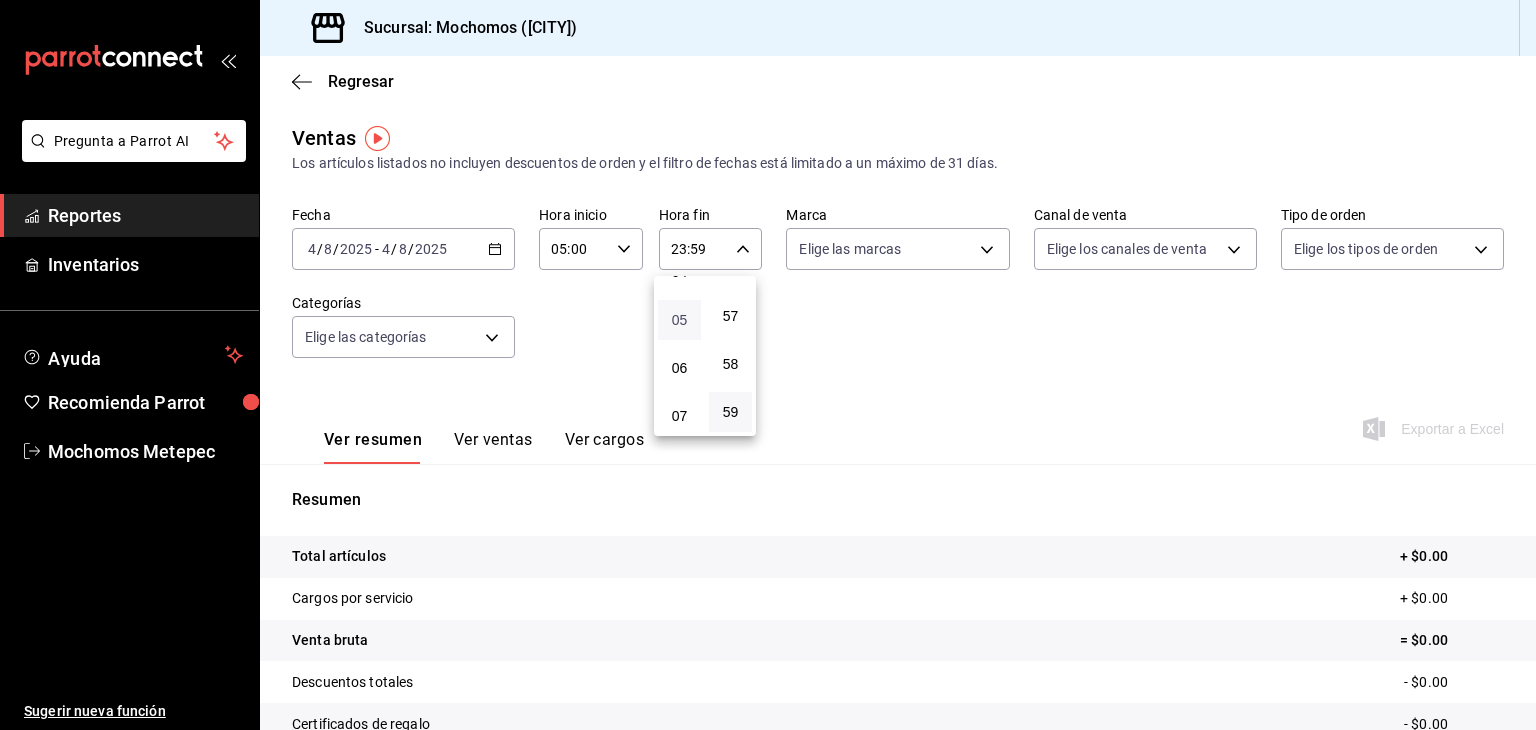 click on "05" at bounding box center (679, 320) 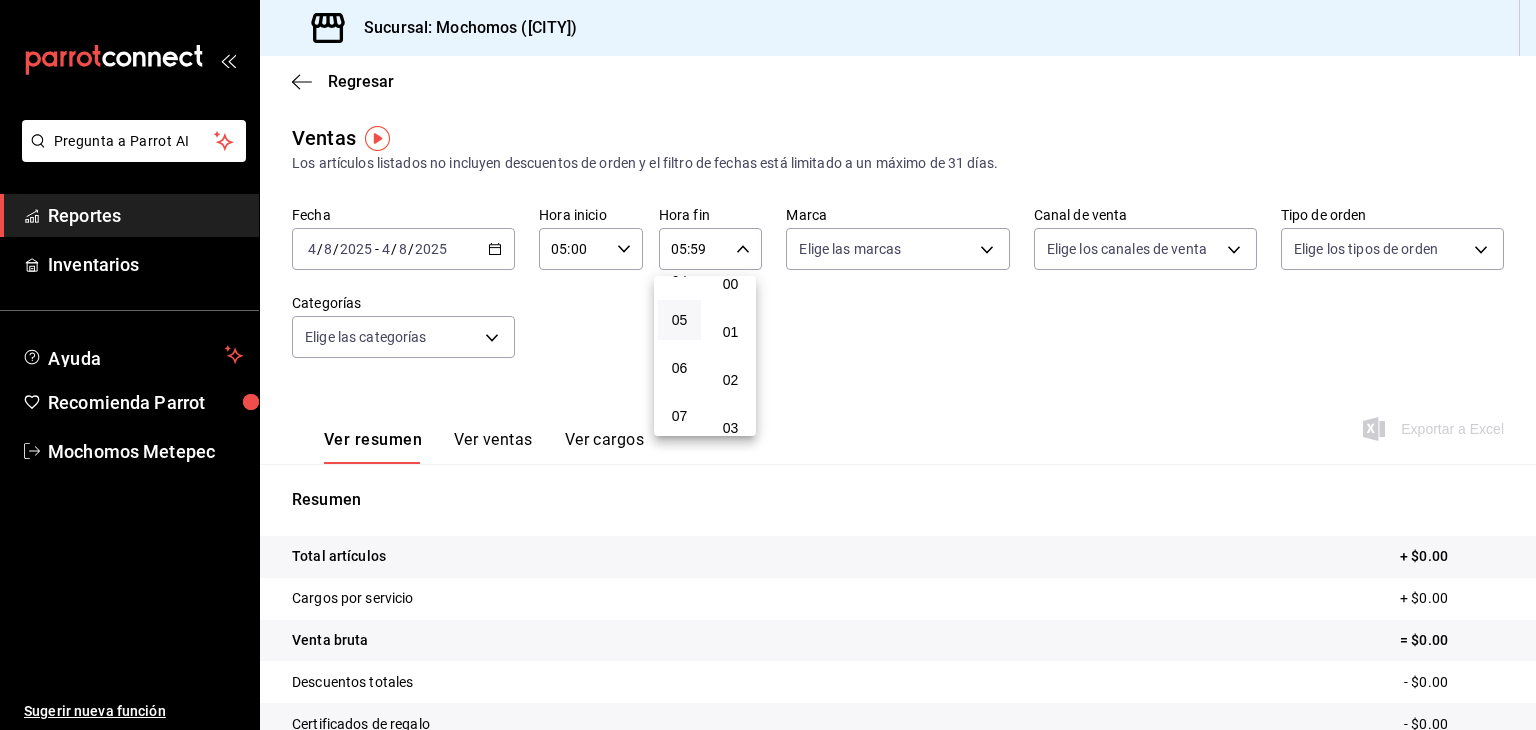 scroll, scrollTop: 0, scrollLeft: 0, axis: both 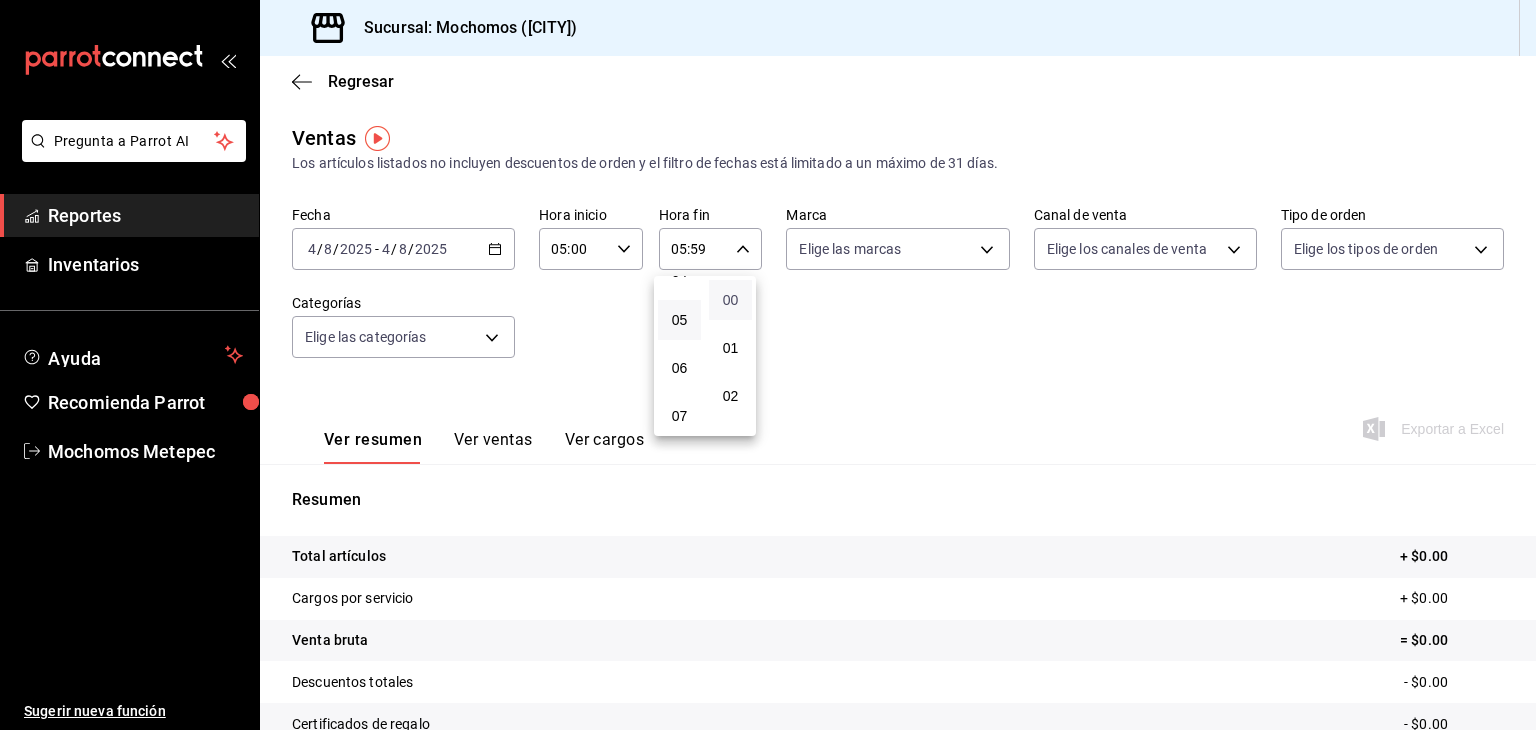 click on "00" at bounding box center [730, 300] 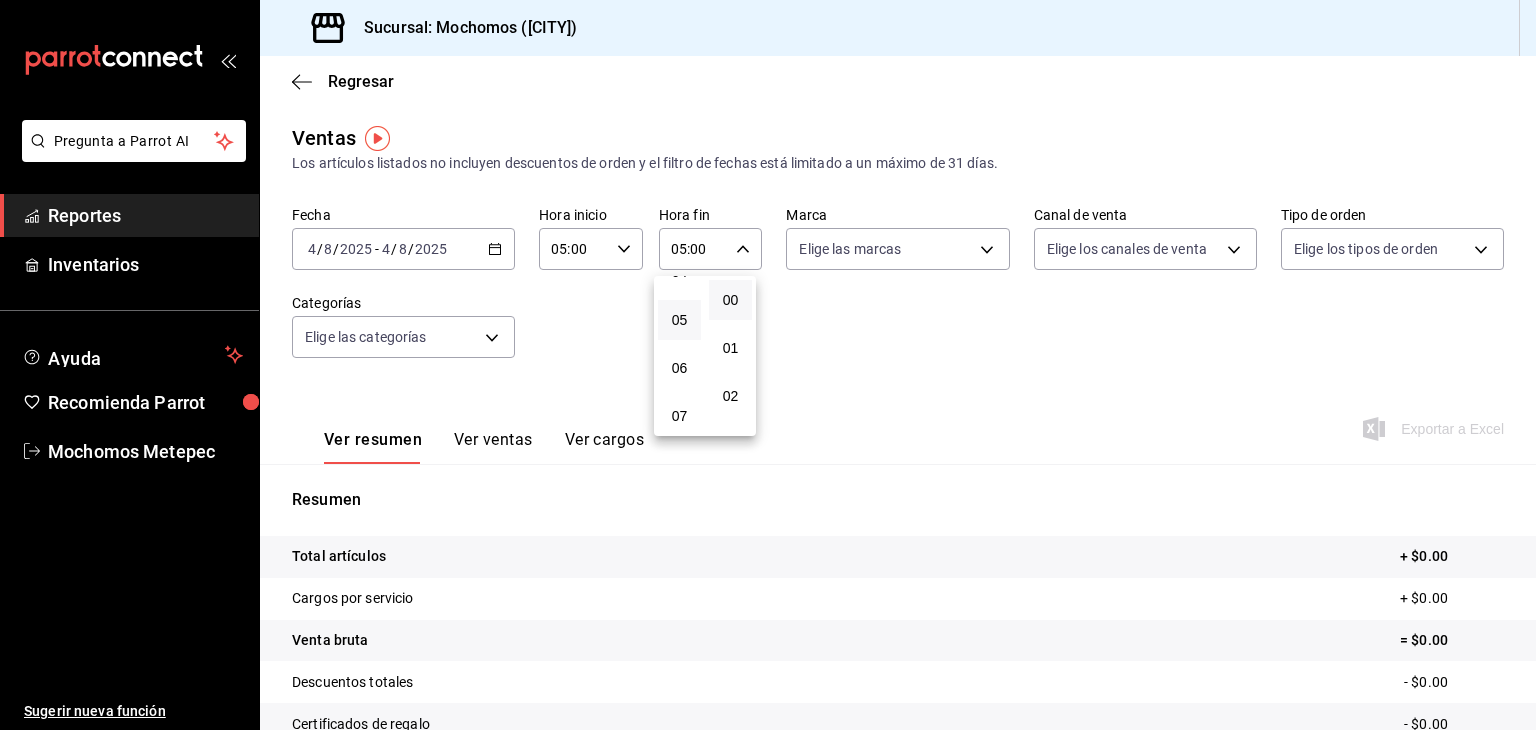click at bounding box center (768, 365) 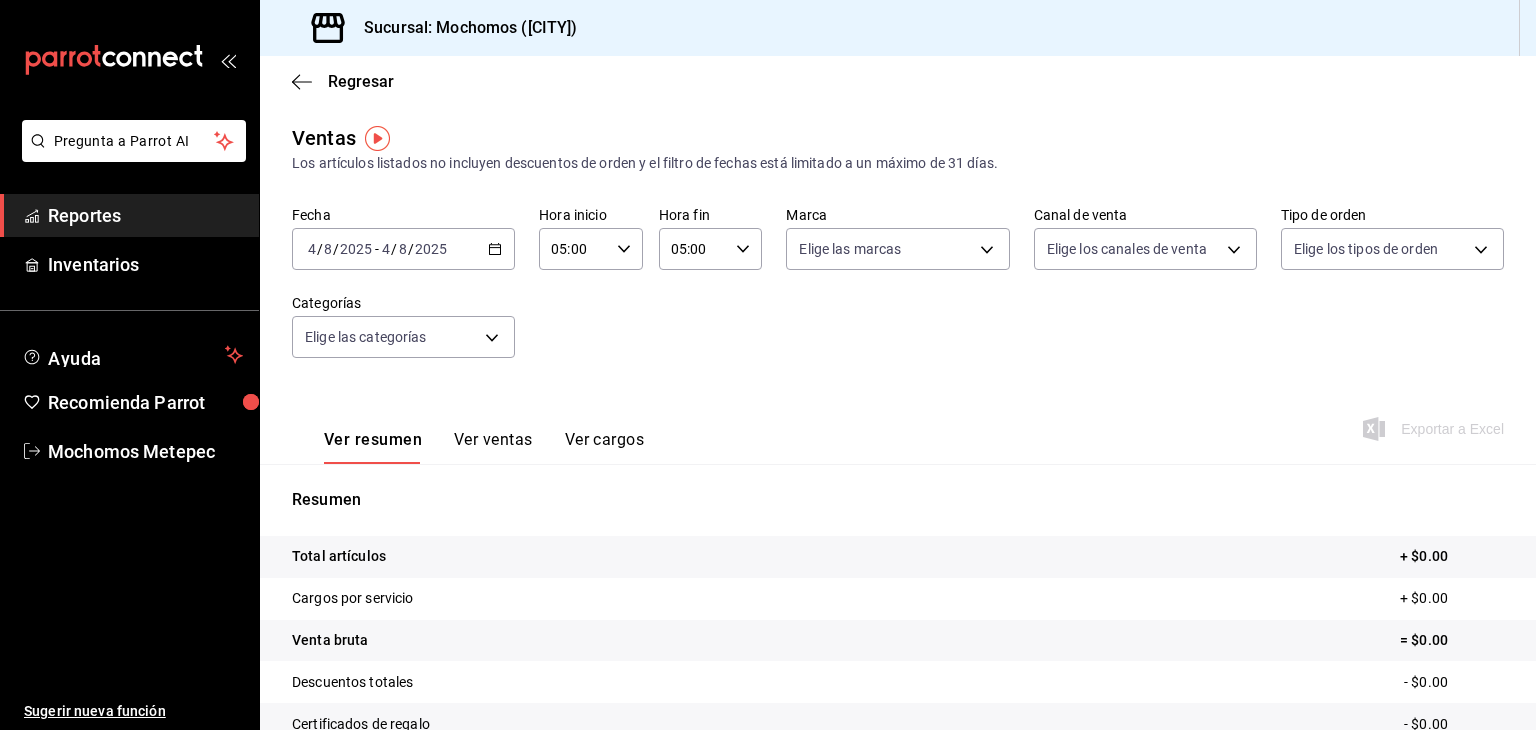 click 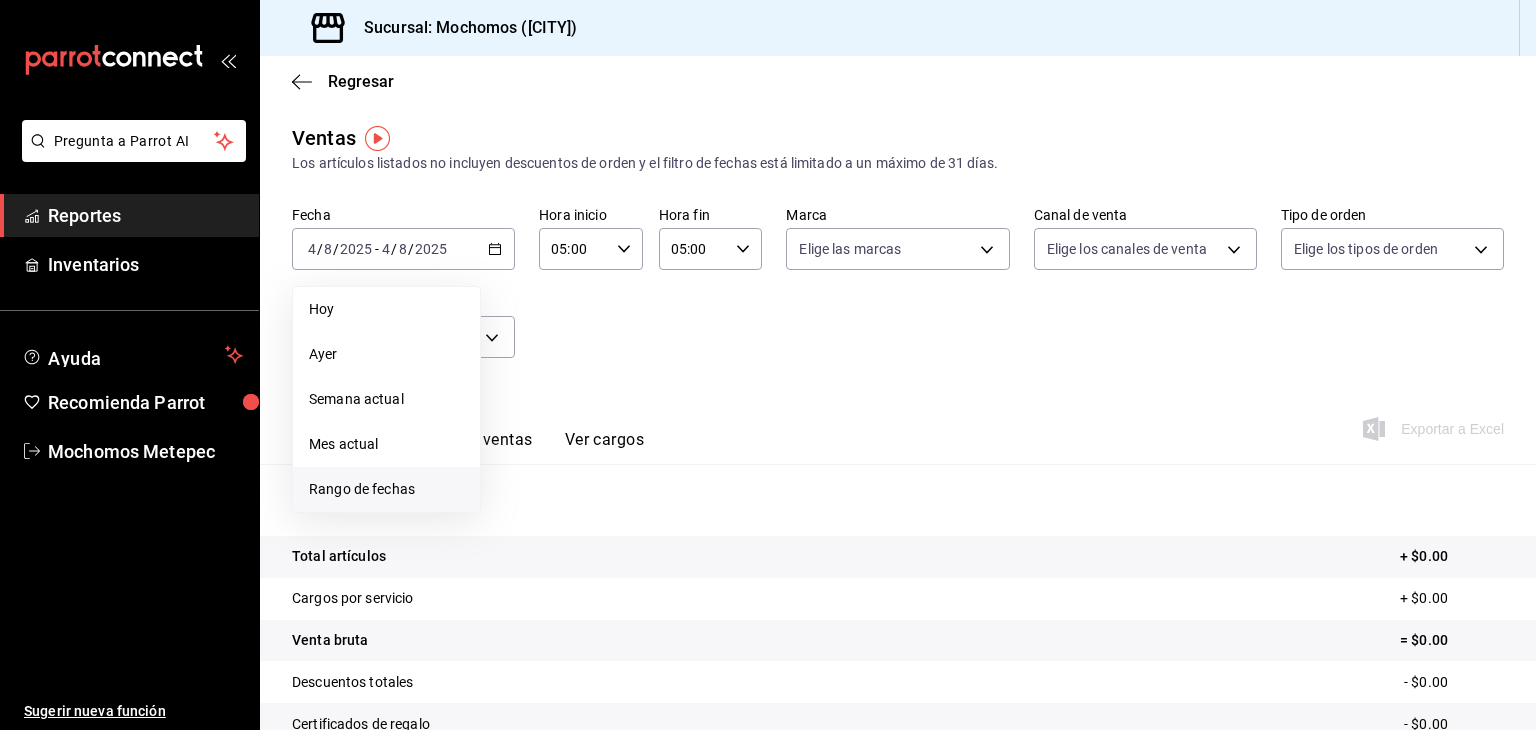 click on "Rango de fechas" at bounding box center (386, 489) 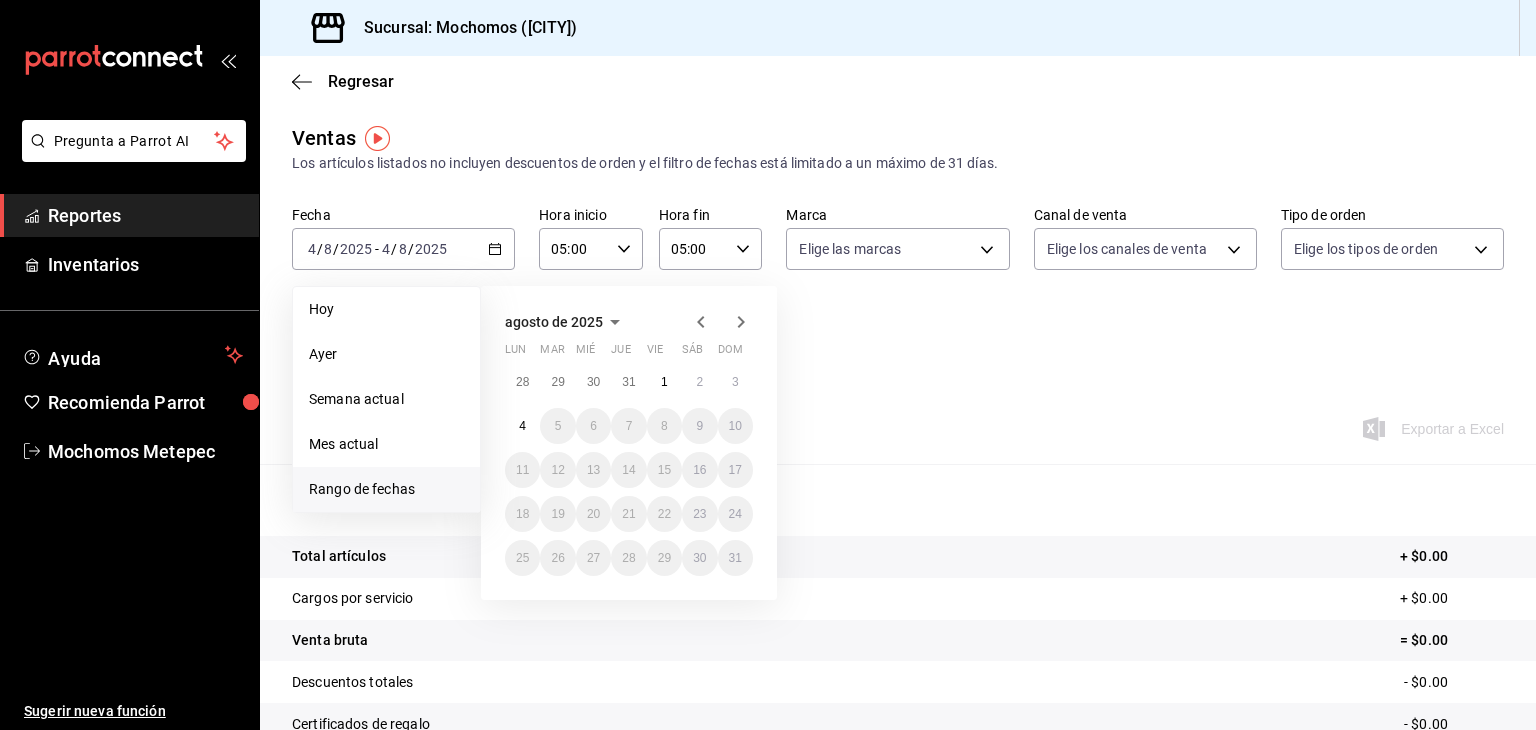 click 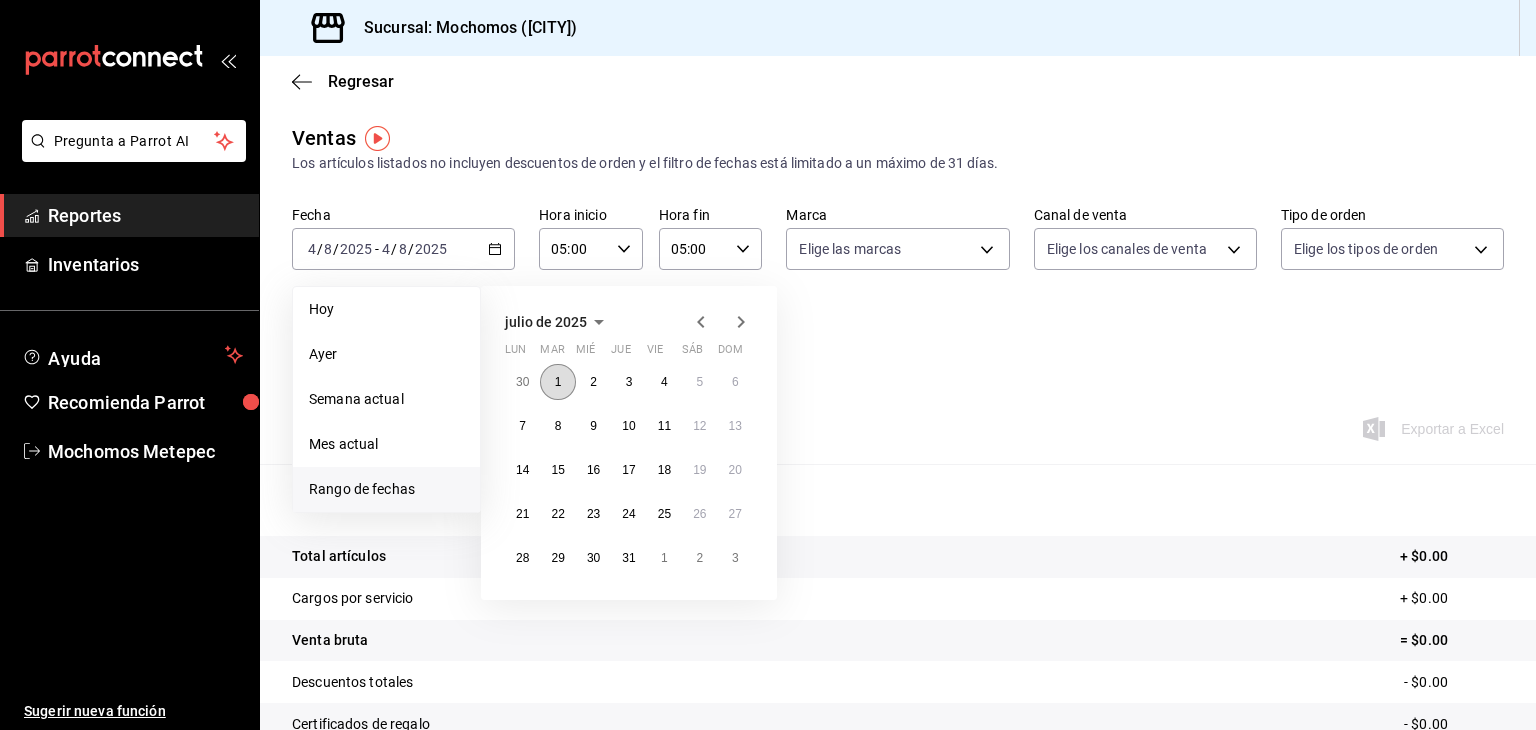 click on "1" at bounding box center (558, 382) 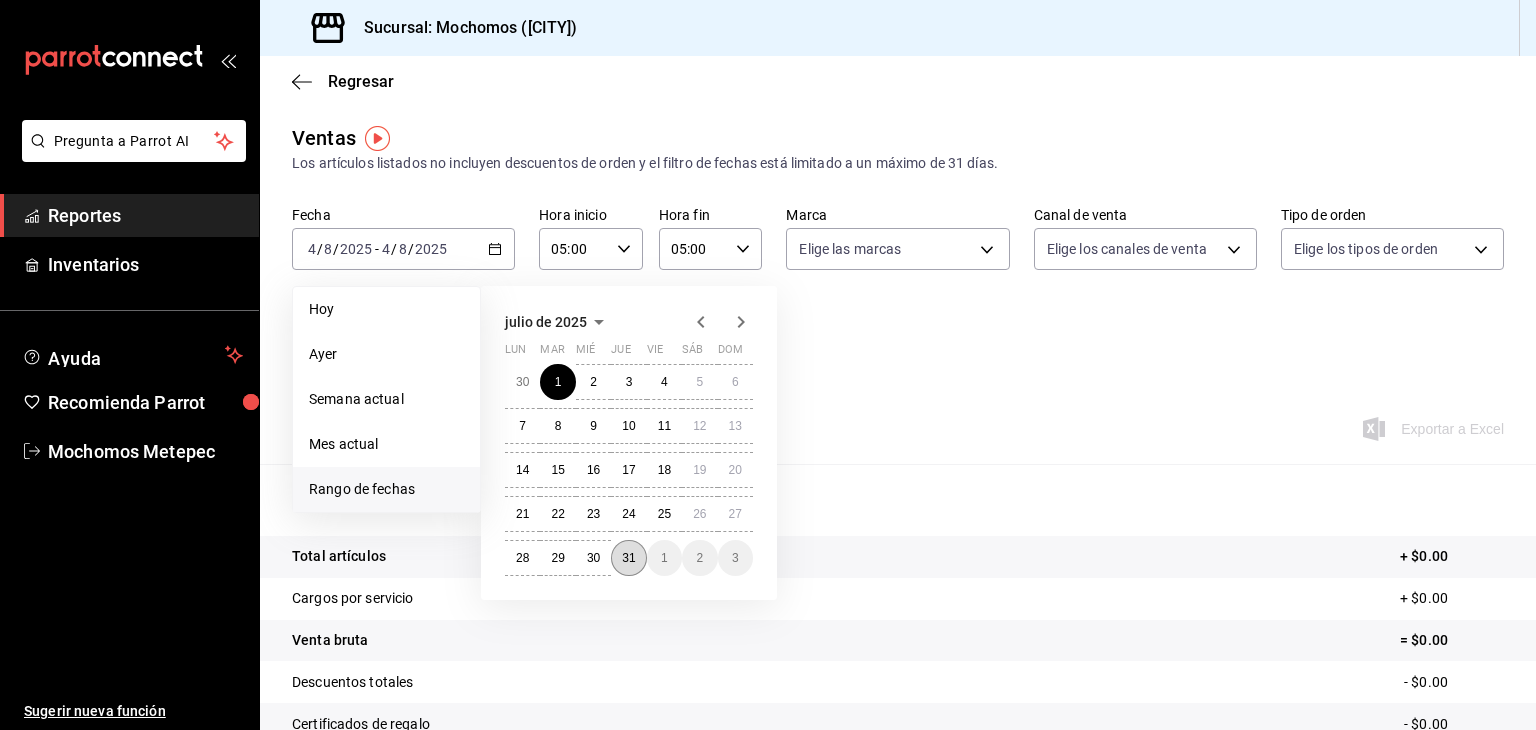 click on "31" at bounding box center (628, 558) 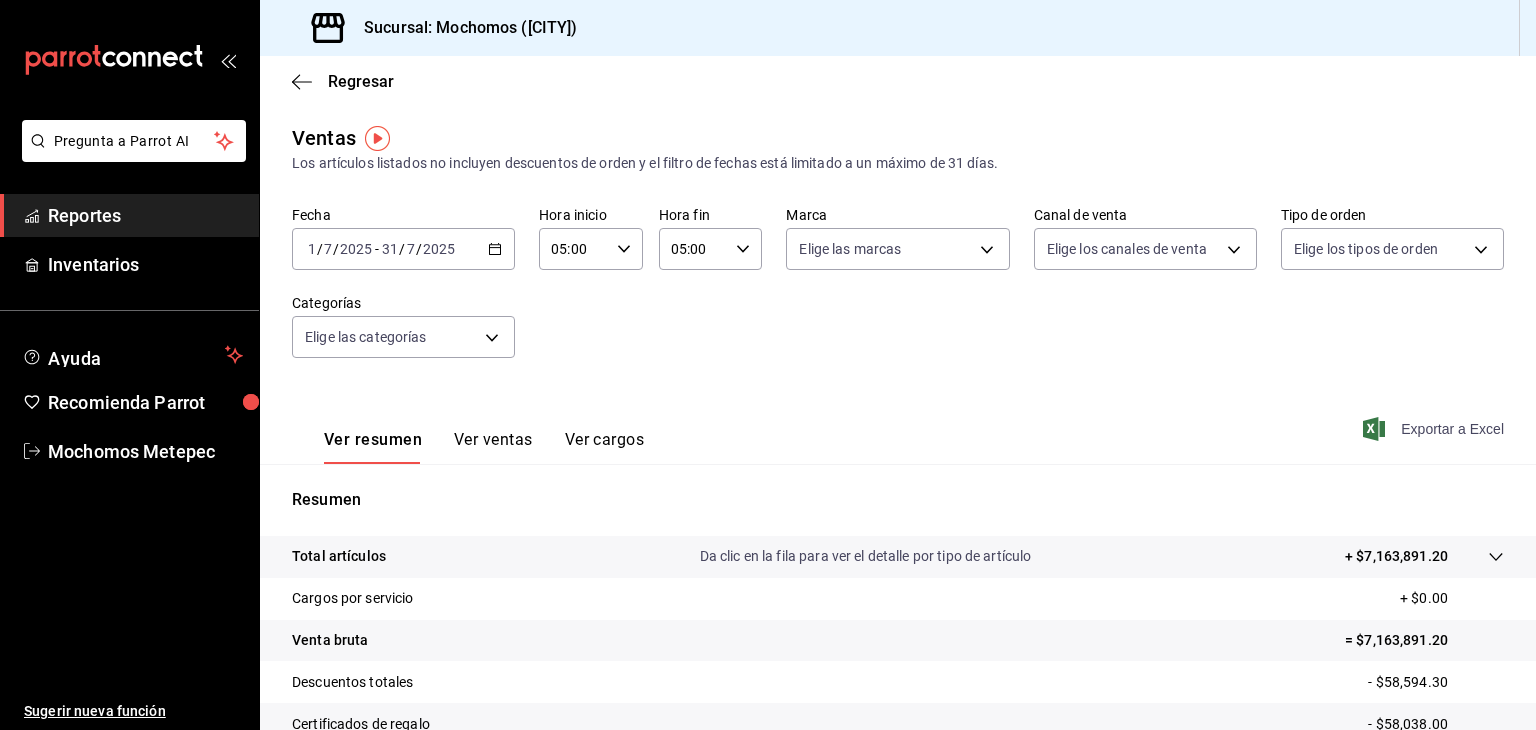 click on "Exportar a Excel" at bounding box center (1435, 429) 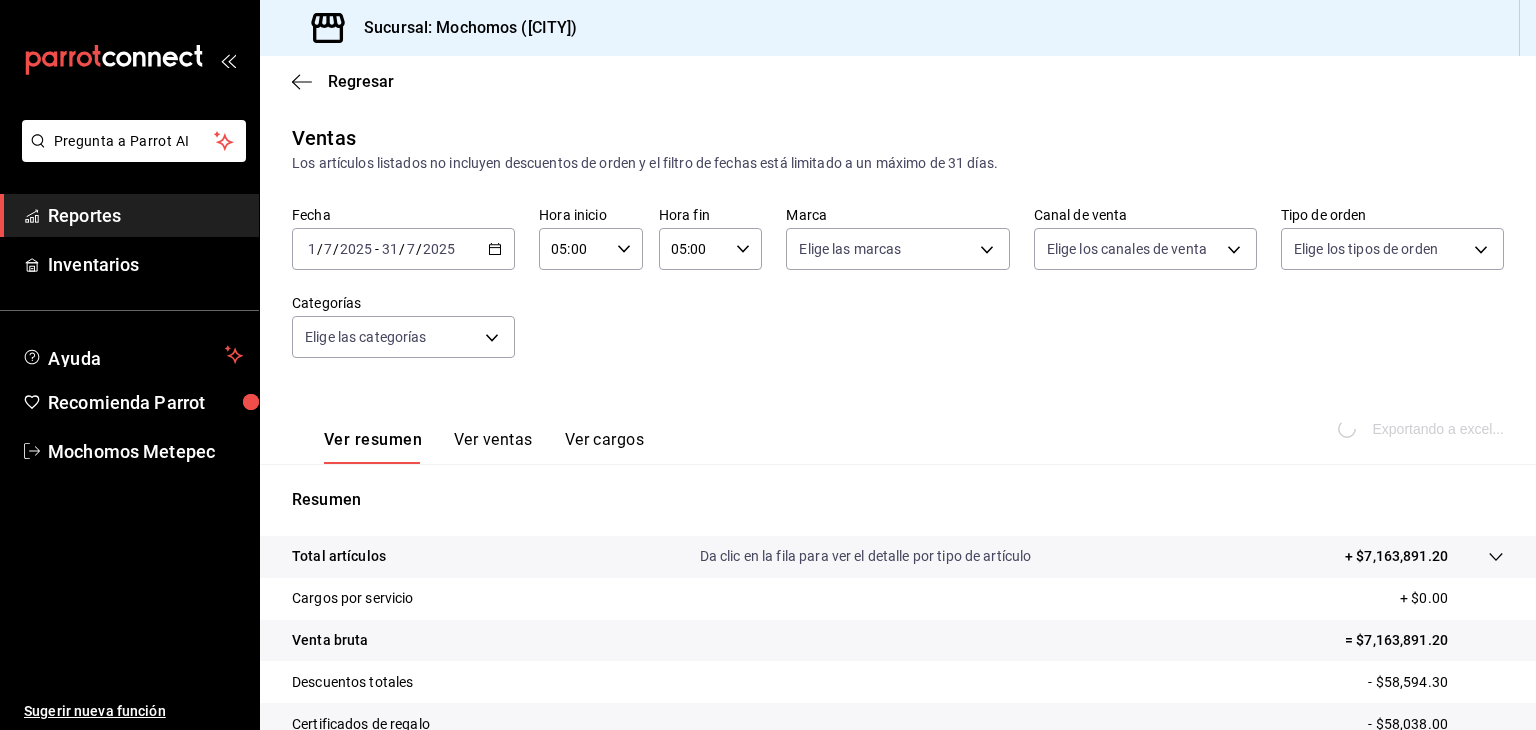 scroll, scrollTop: 228, scrollLeft: 0, axis: vertical 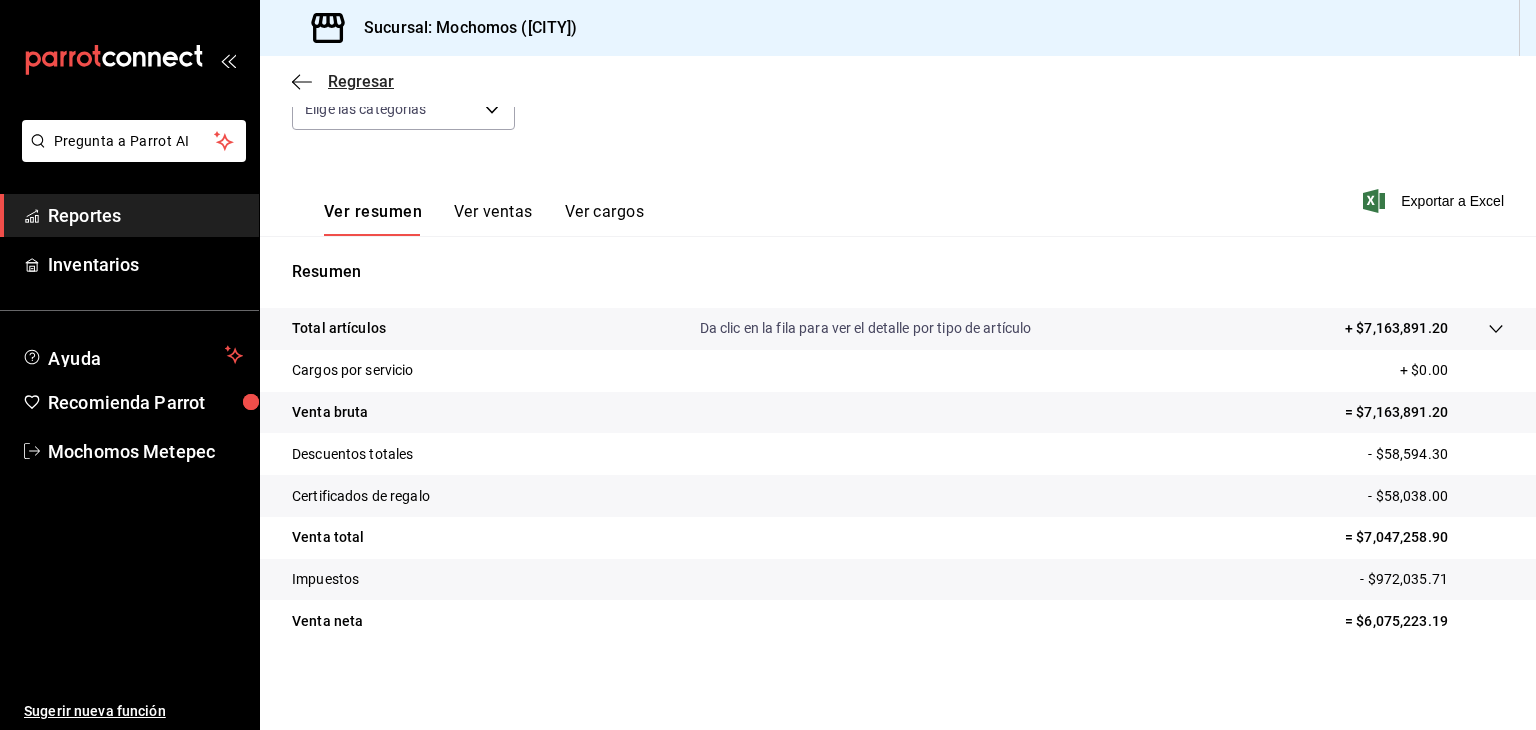 click 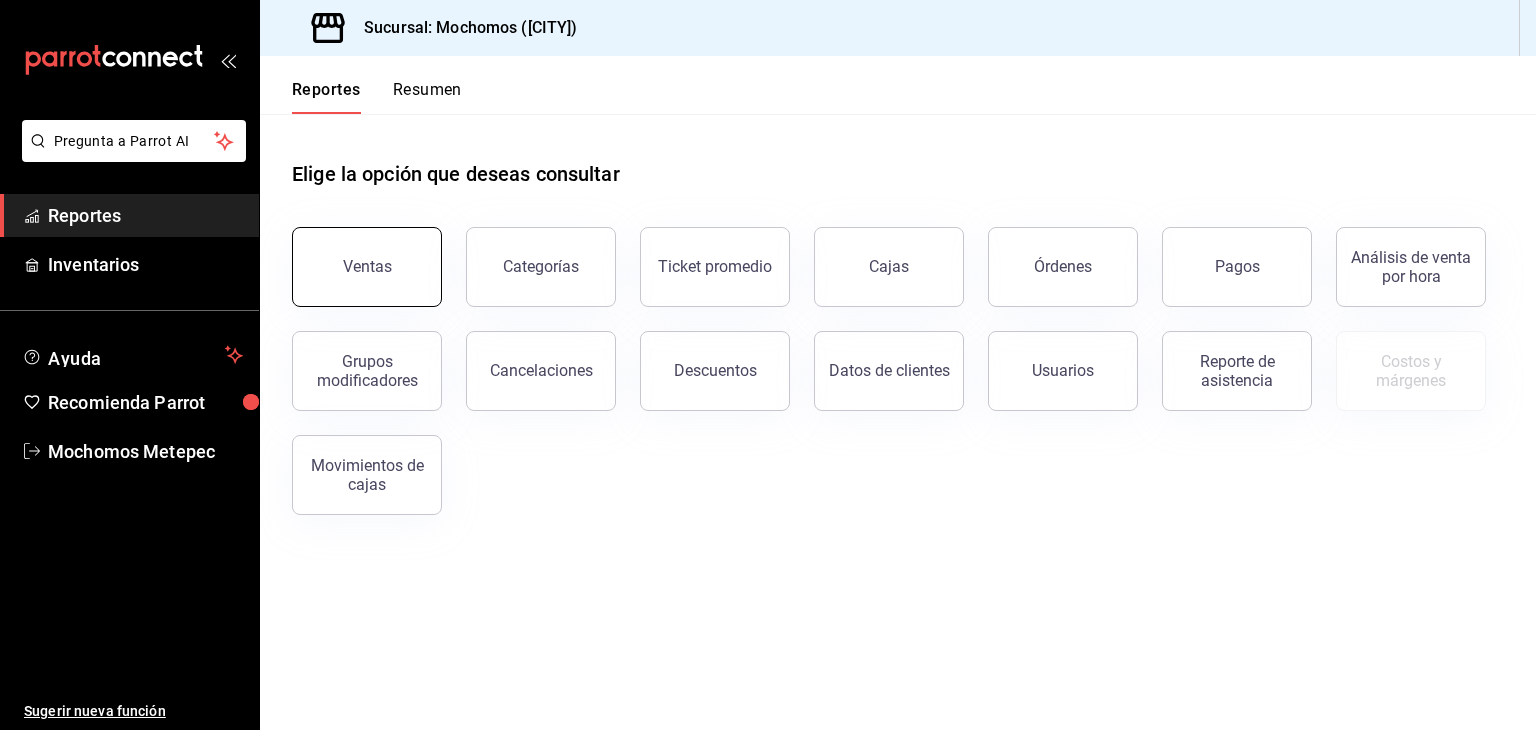 click on "Ventas" at bounding box center [367, 266] 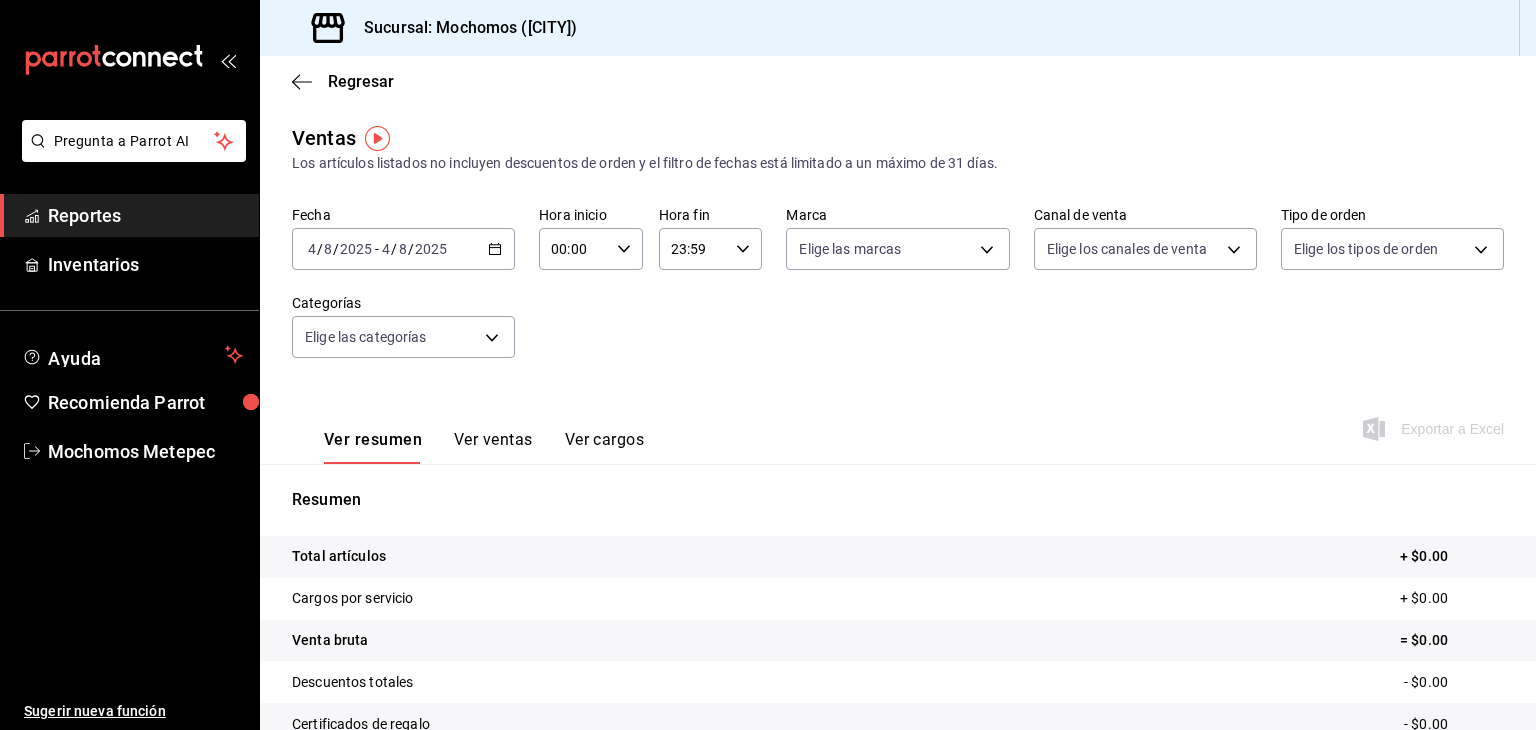 click on "00:00 Hora inicio" at bounding box center (591, 249) 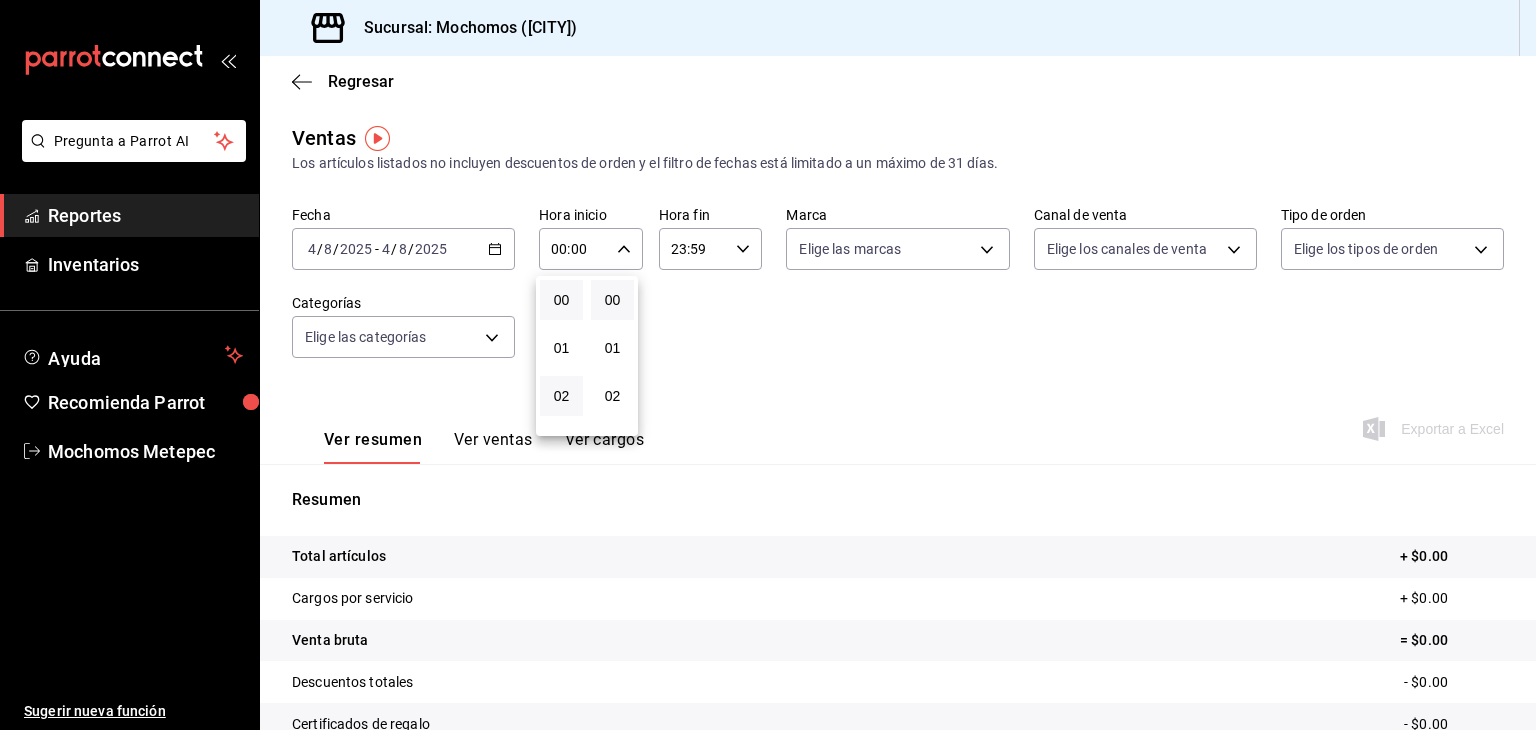 scroll, scrollTop: 194, scrollLeft: 0, axis: vertical 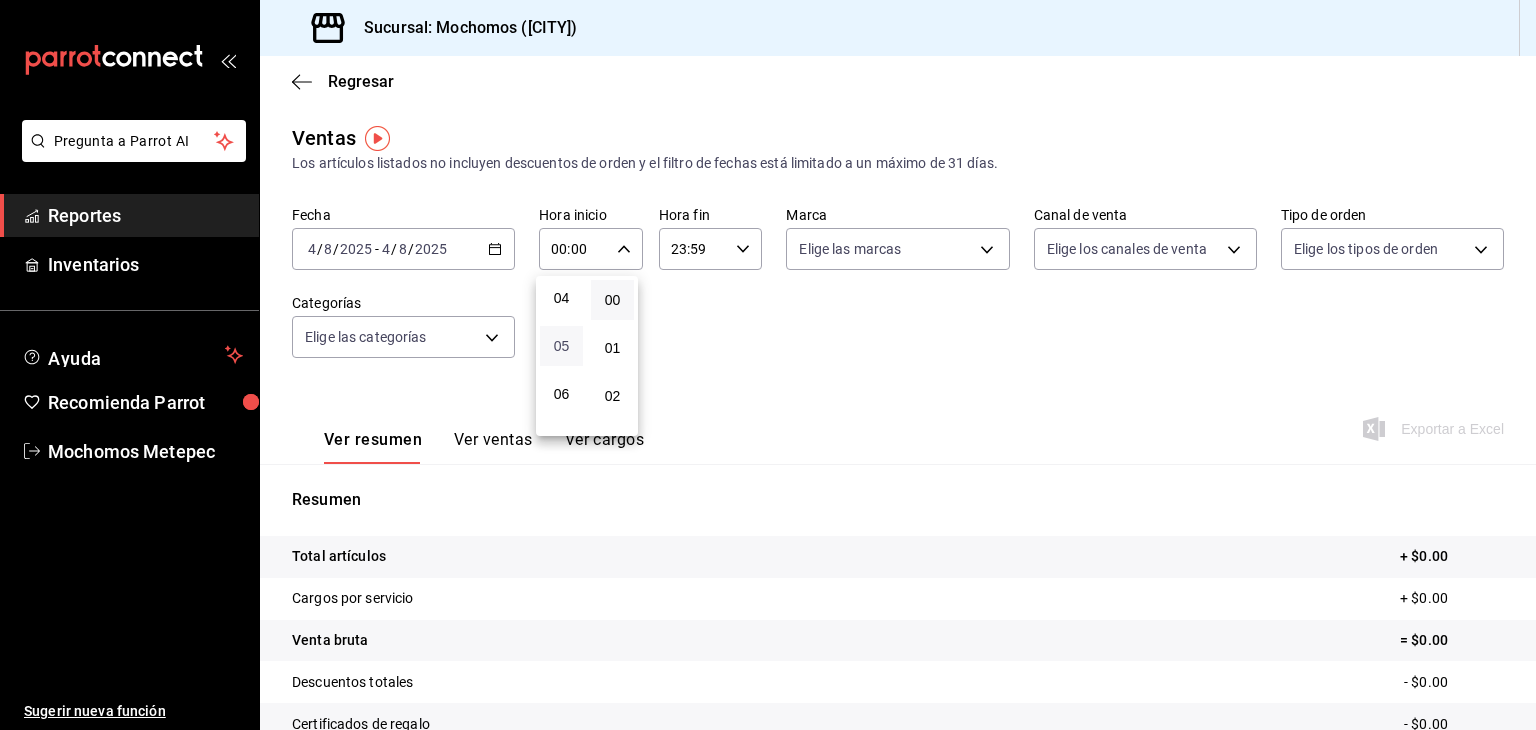 click on "05" at bounding box center [561, 346] 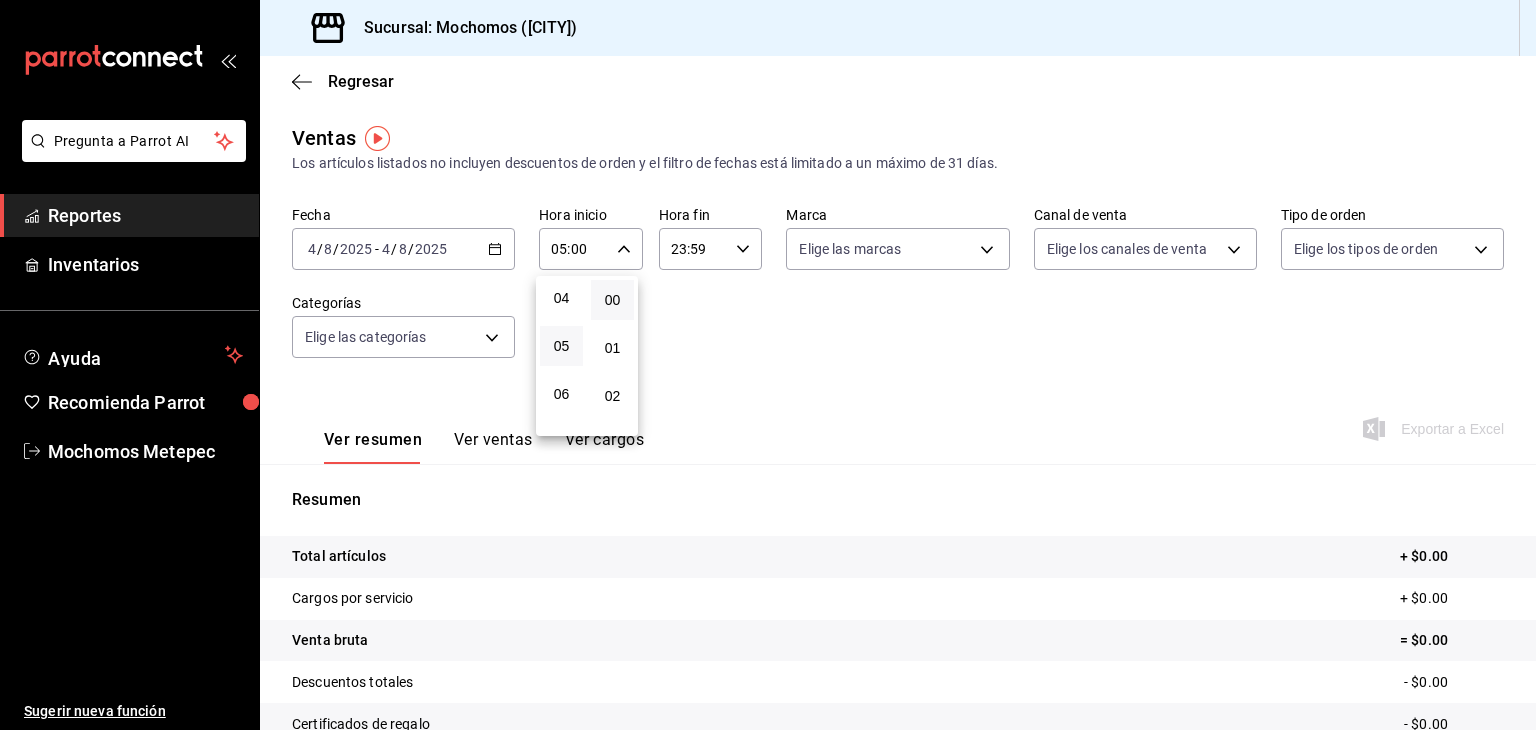 click at bounding box center [768, 365] 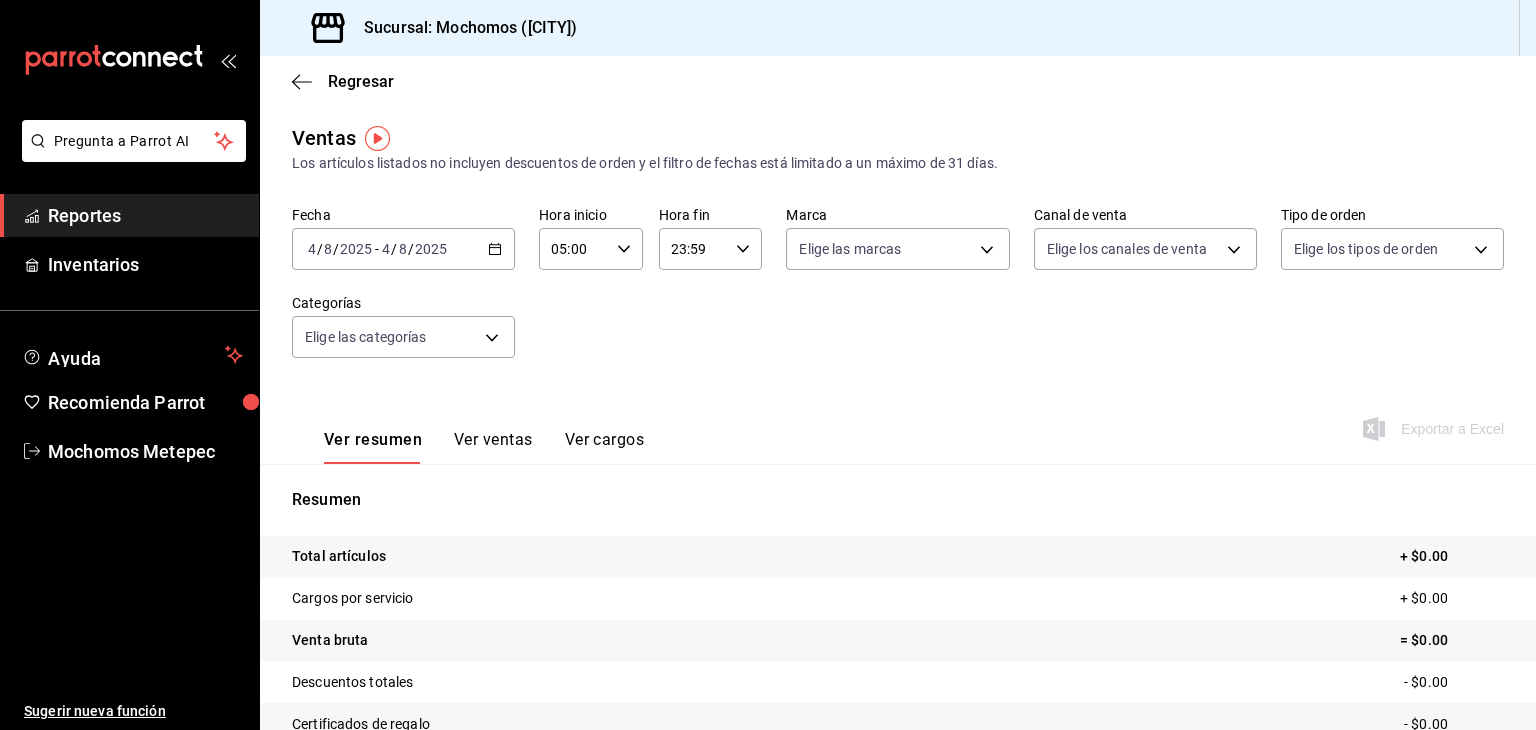 click 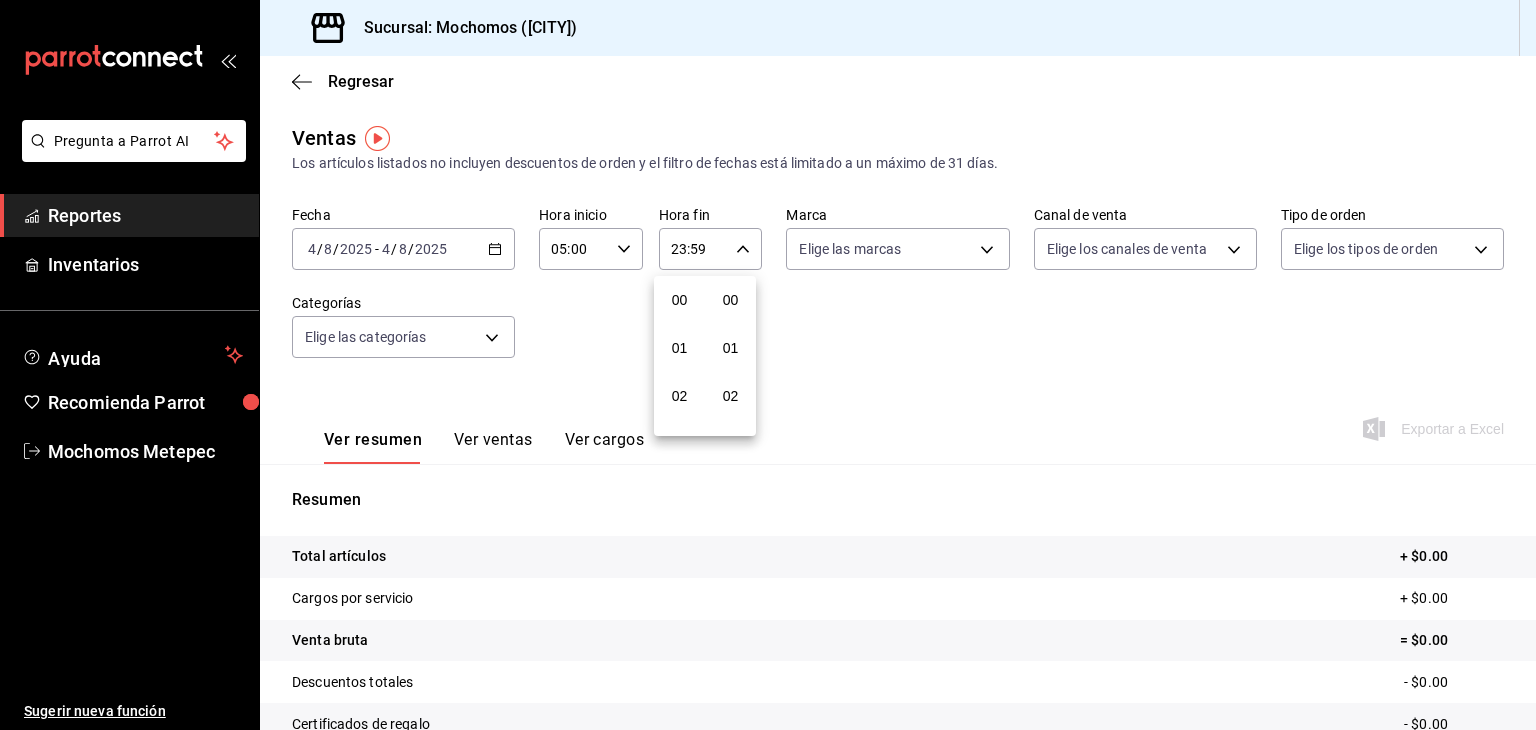 scroll, scrollTop: 1011, scrollLeft: 0, axis: vertical 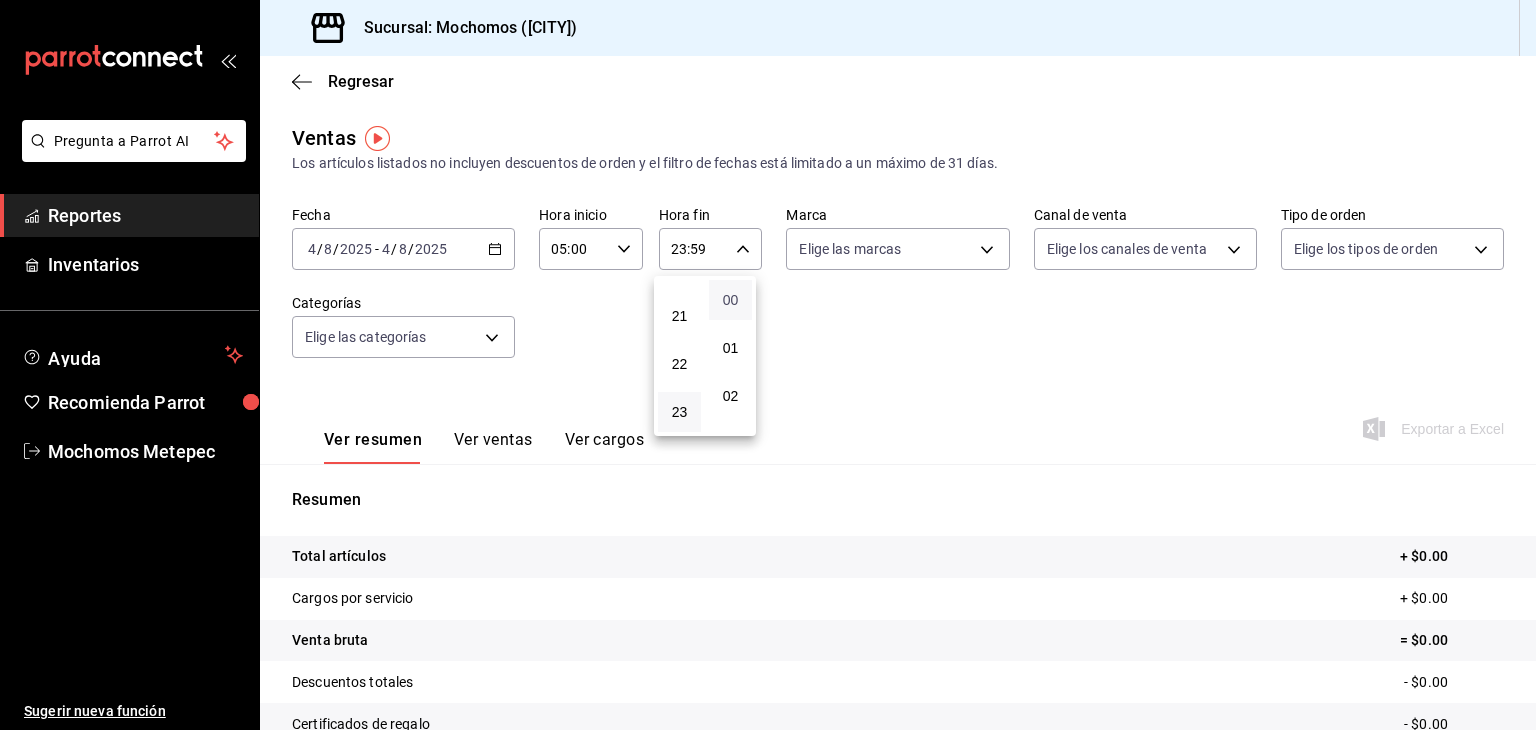 click on "00" at bounding box center [730, 300] 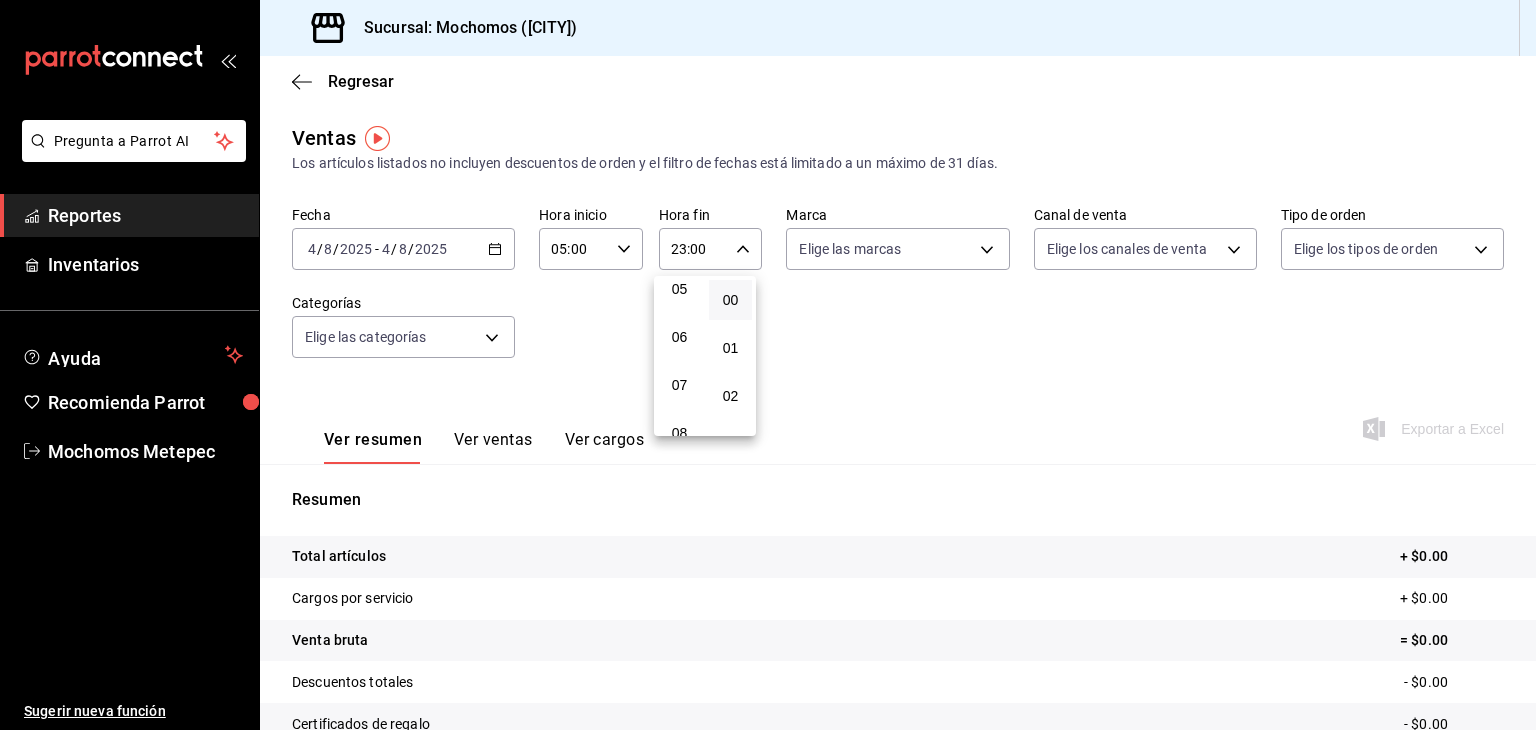 scroll, scrollTop: 250, scrollLeft: 0, axis: vertical 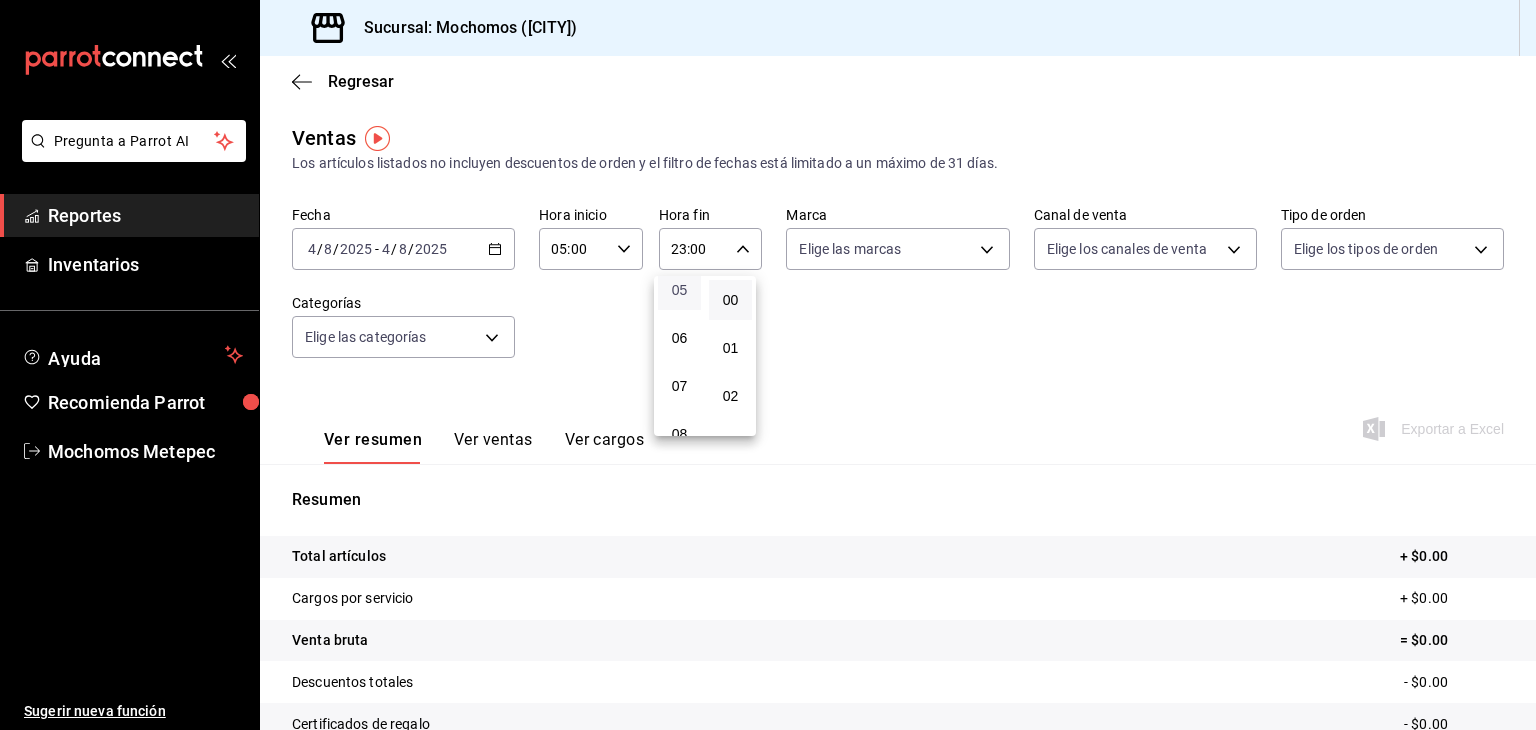 click on "05" at bounding box center [679, 290] 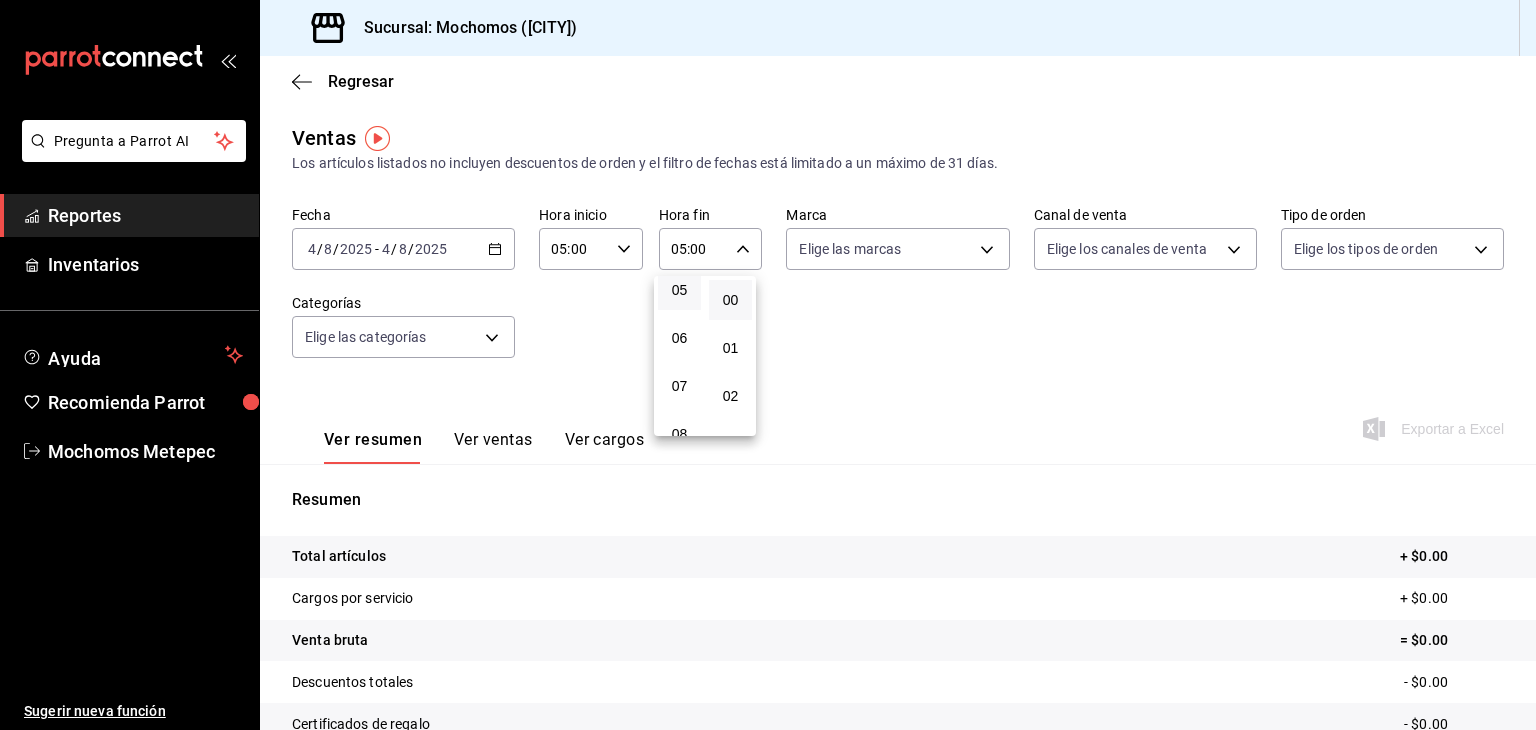 click at bounding box center [768, 365] 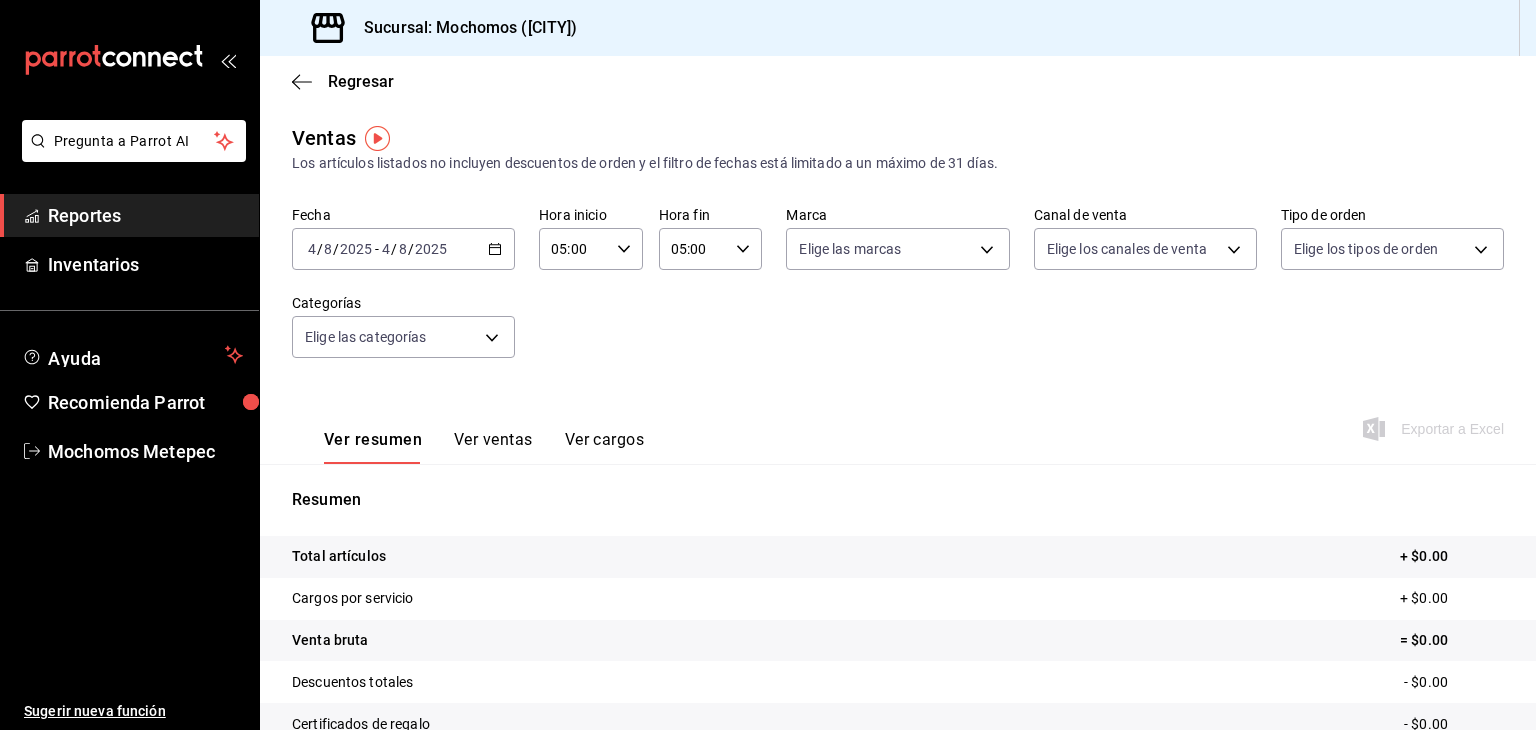 click 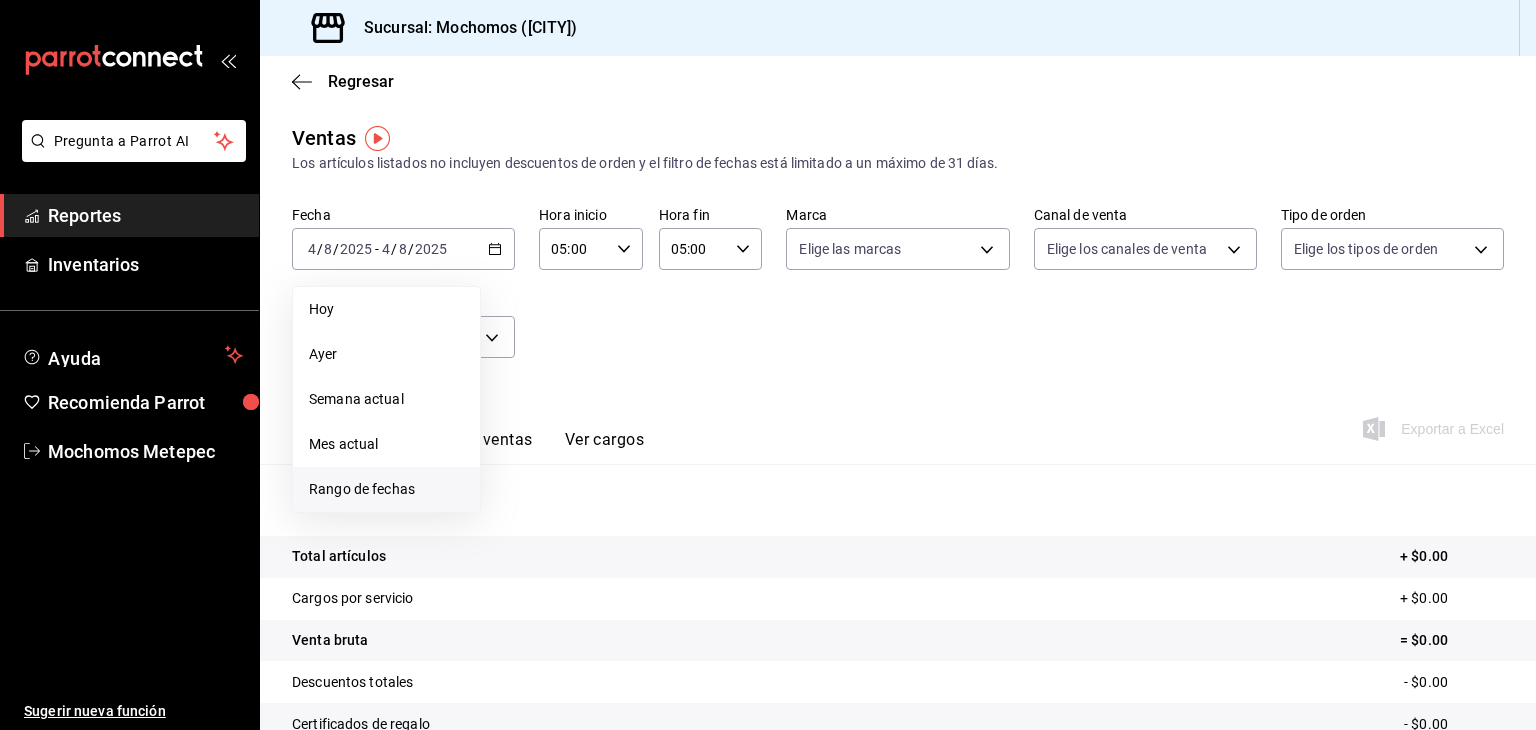 click on "Rango de fechas" at bounding box center (386, 489) 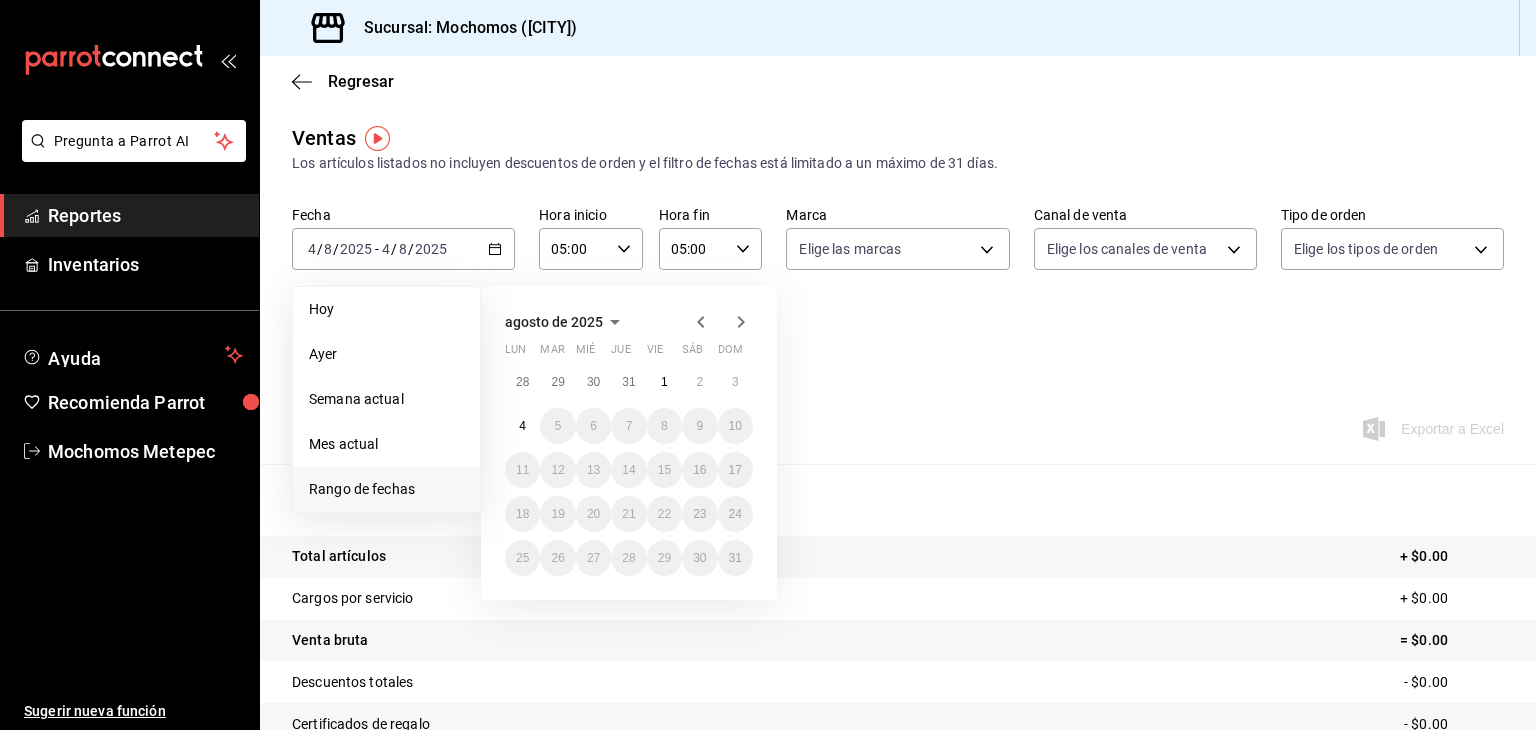 click 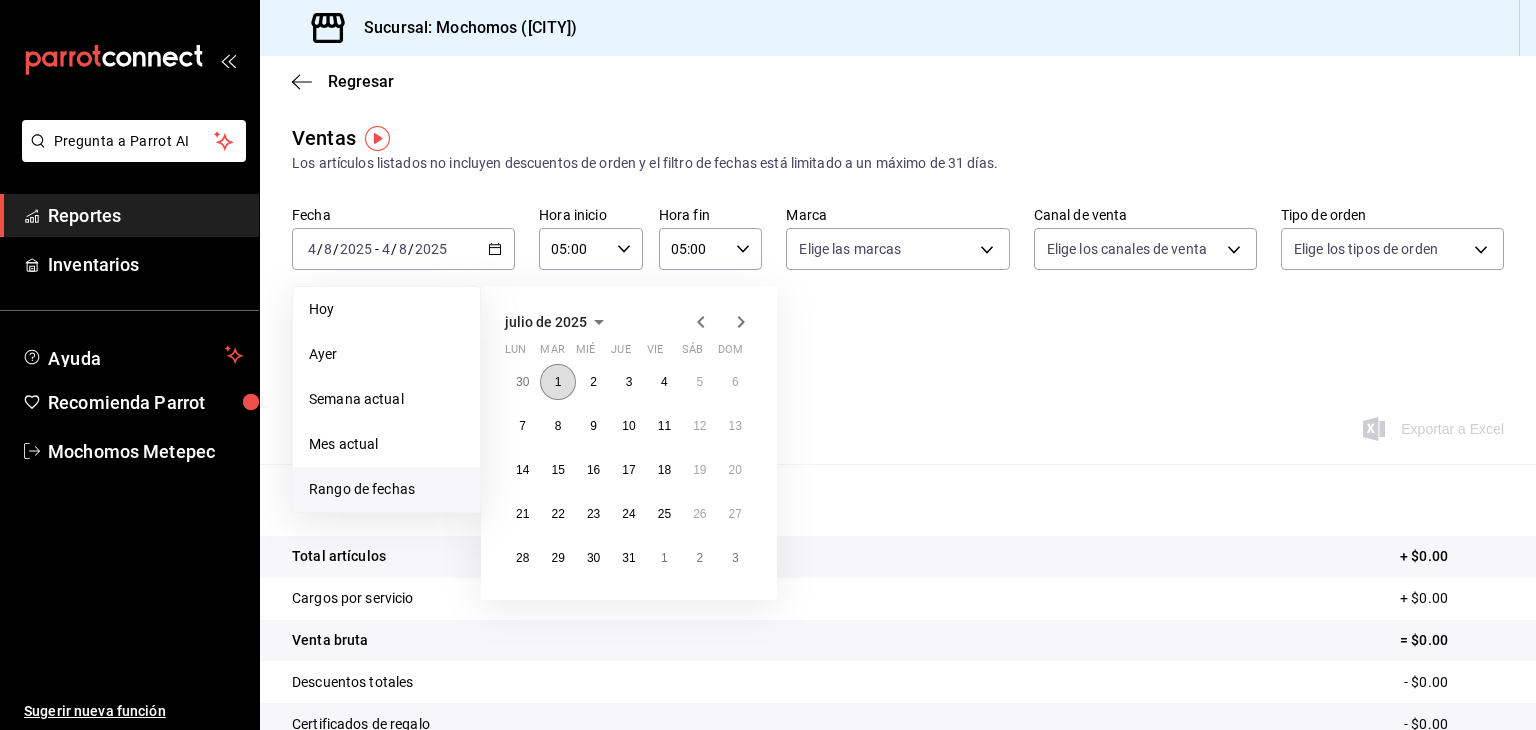 click on "1" at bounding box center (558, 382) 